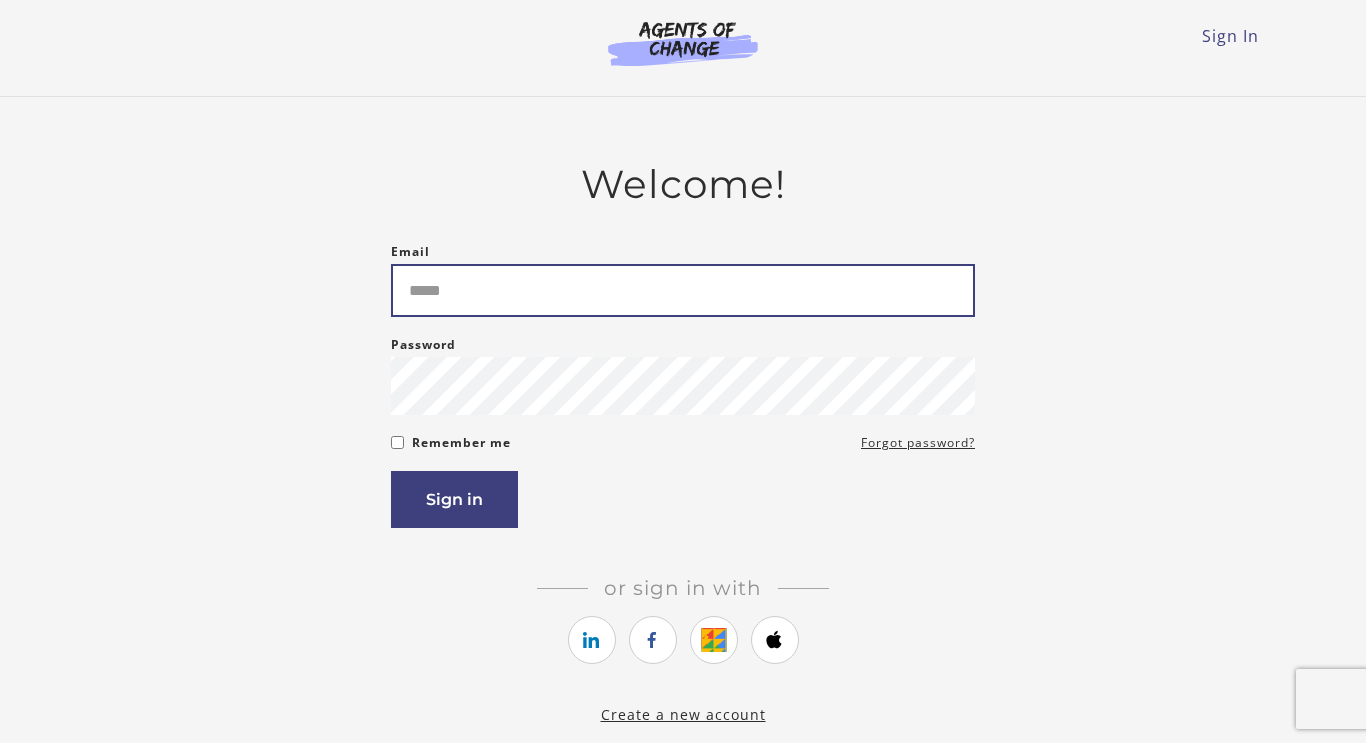 scroll, scrollTop: 0, scrollLeft: 0, axis: both 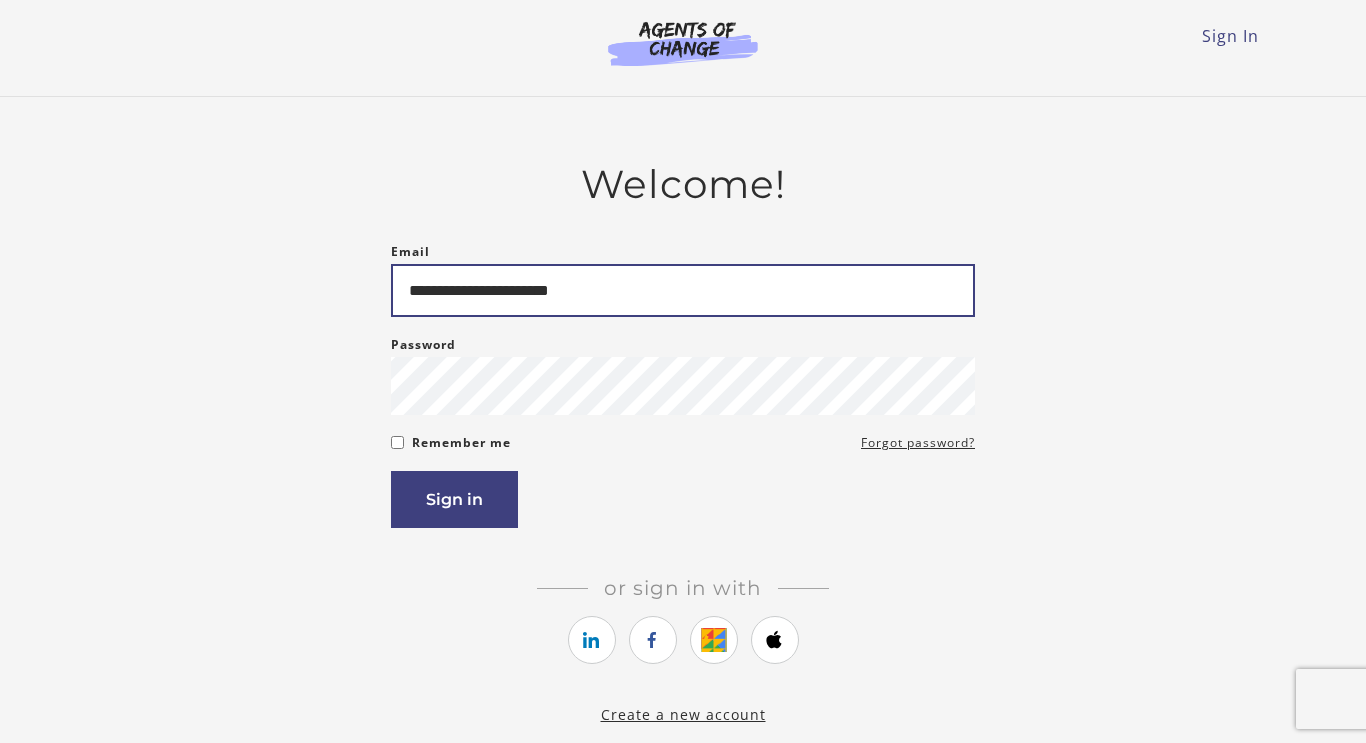 type on "**********" 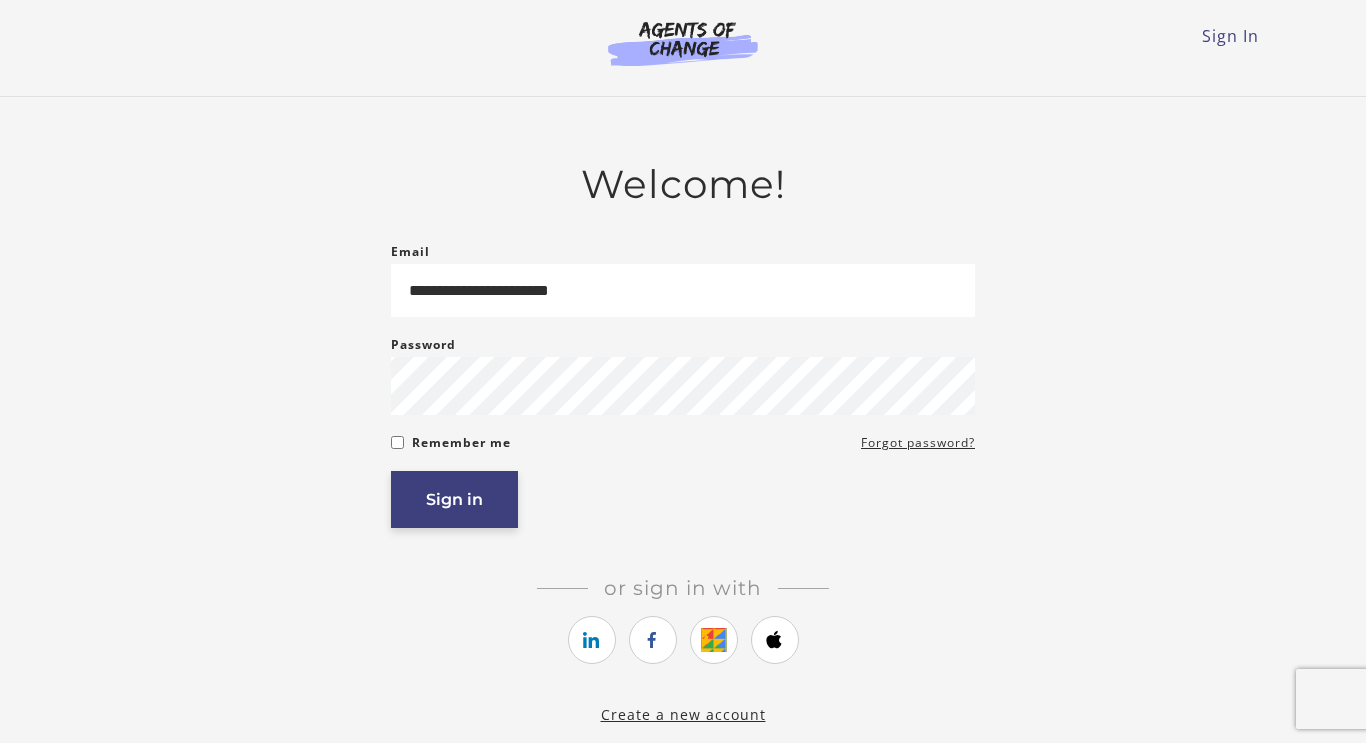 click on "Sign in" at bounding box center [454, 499] 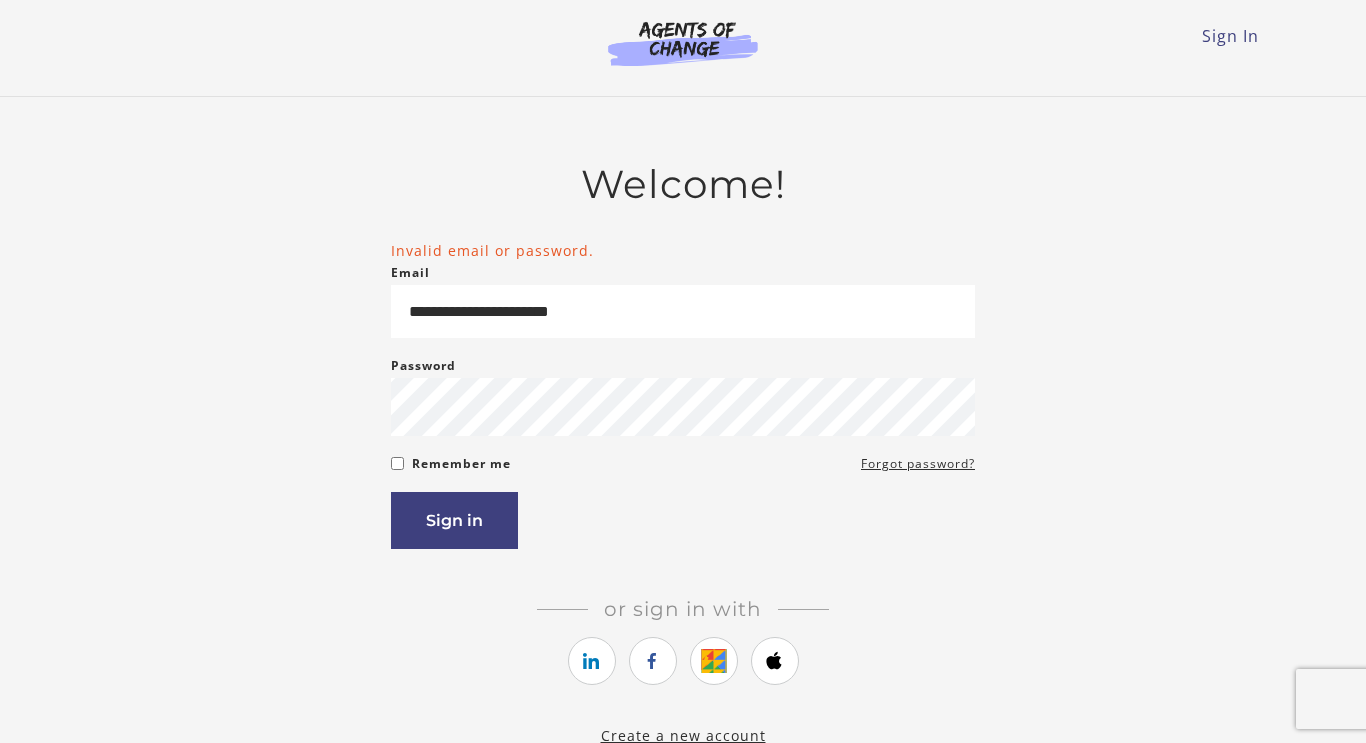 scroll, scrollTop: 0, scrollLeft: 0, axis: both 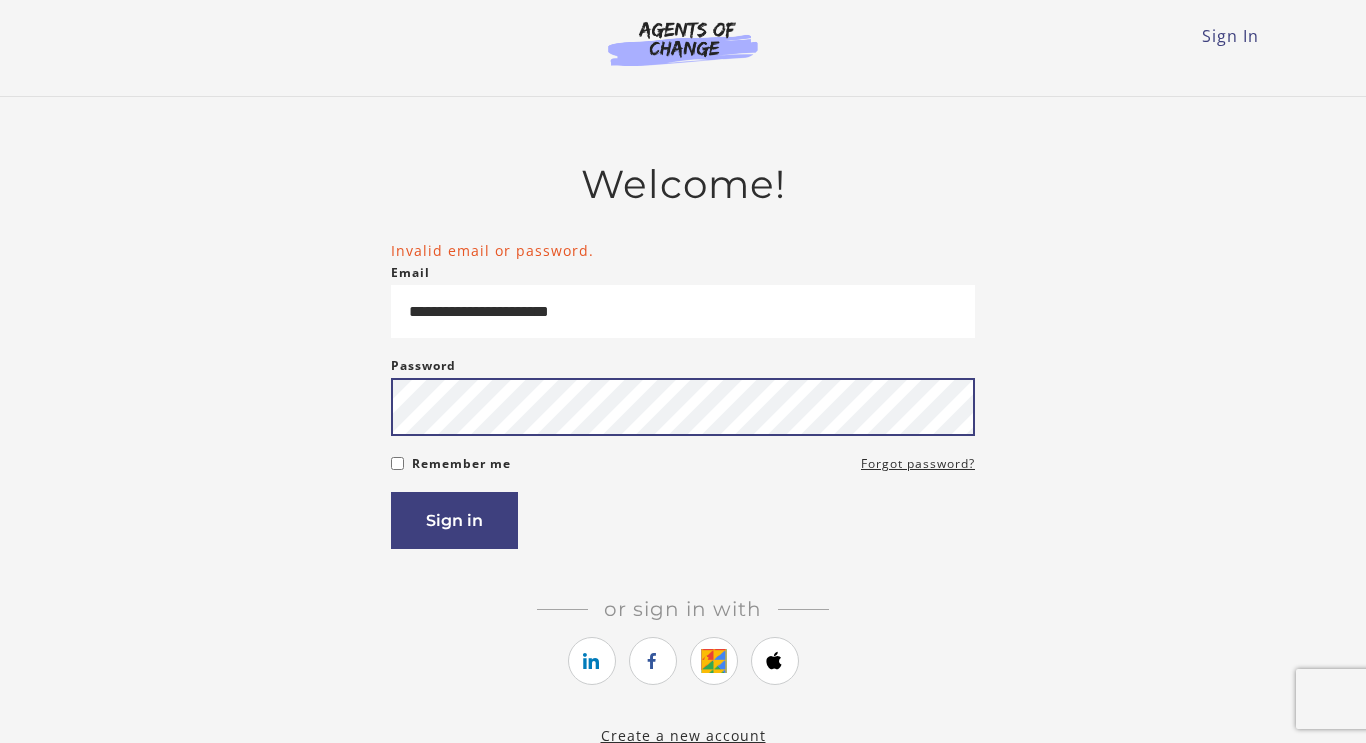 click on "Sign in" at bounding box center [454, 520] 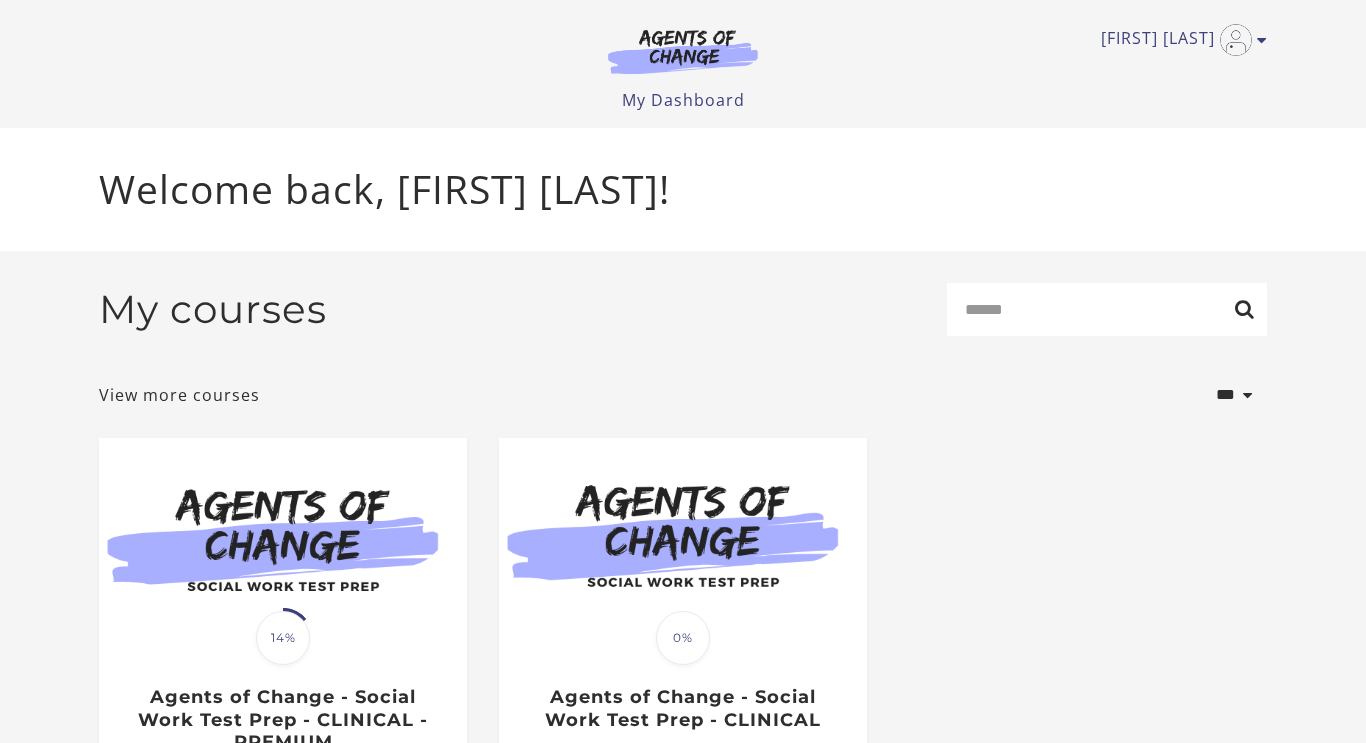 scroll, scrollTop: 0, scrollLeft: 0, axis: both 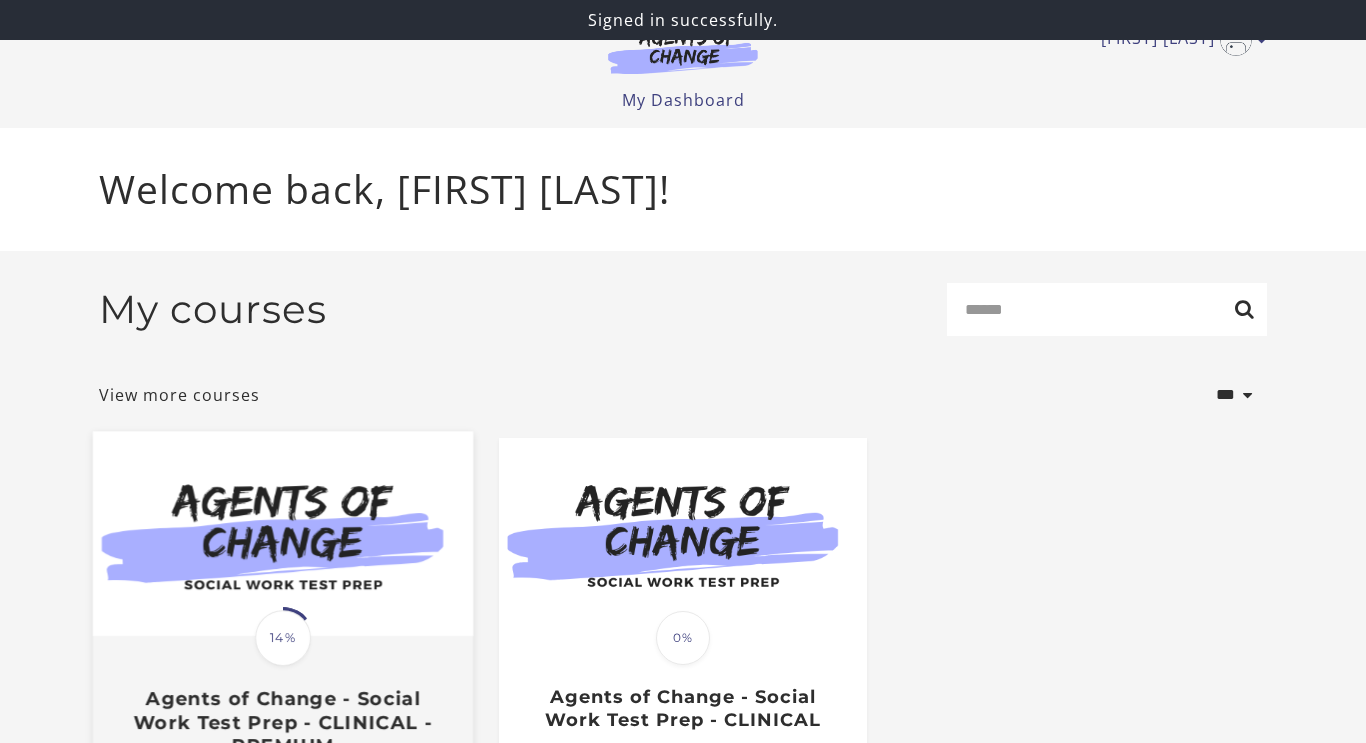 click at bounding box center [283, 533] 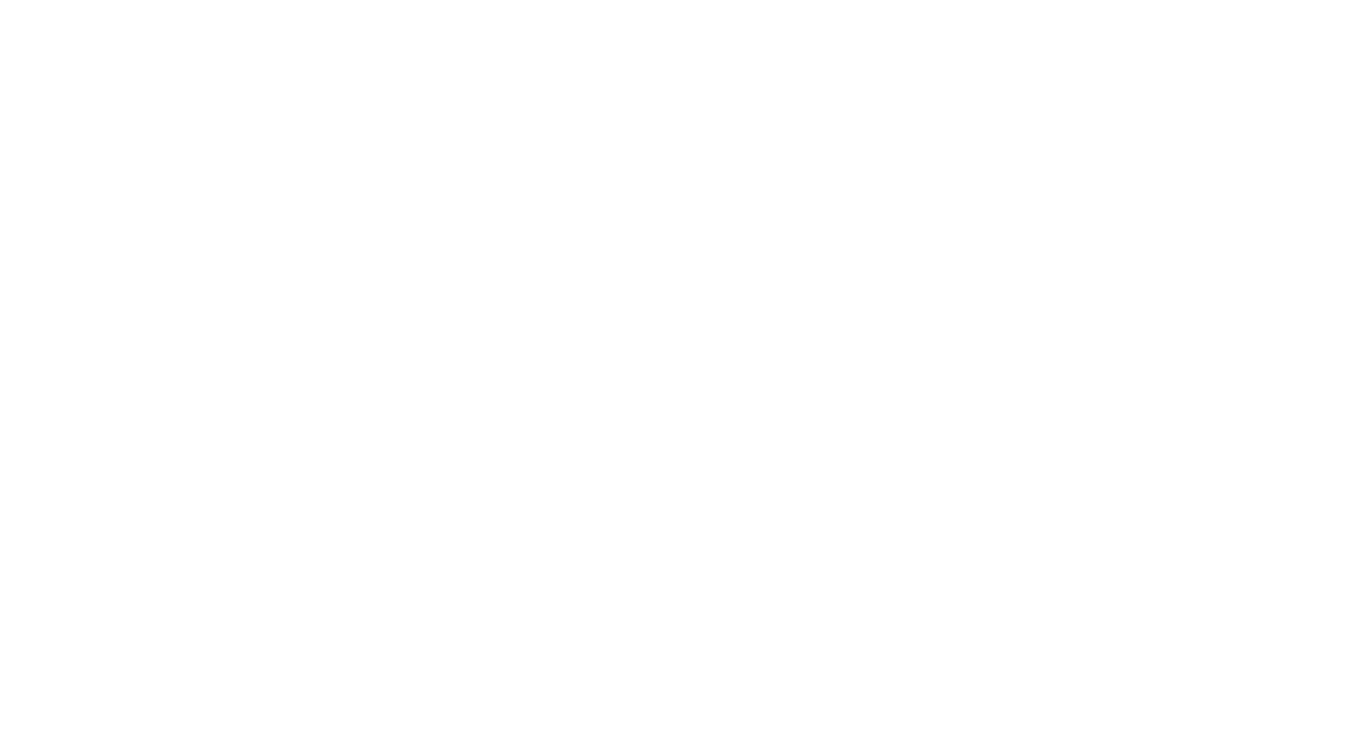 scroll, scrollTop: 0, scrollLeft: 0, axis: both 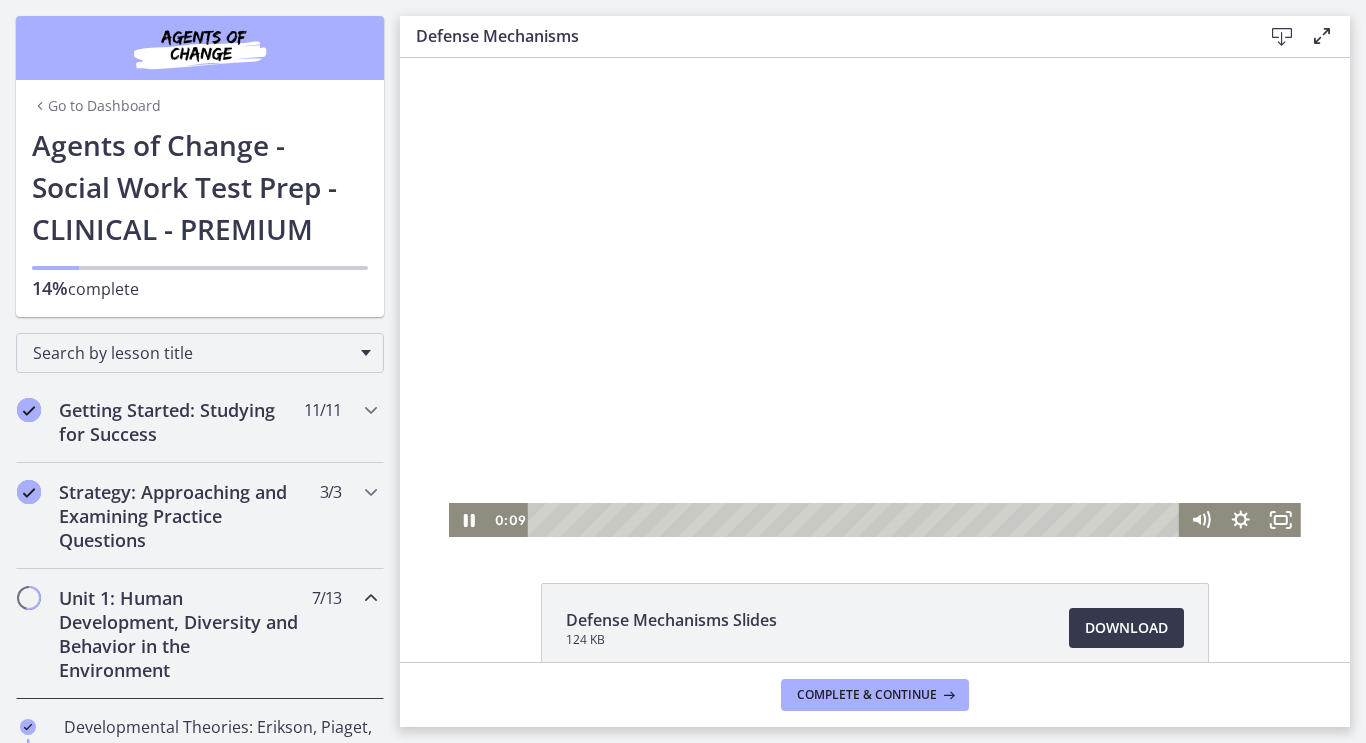 click at bounding box center (856, 520) 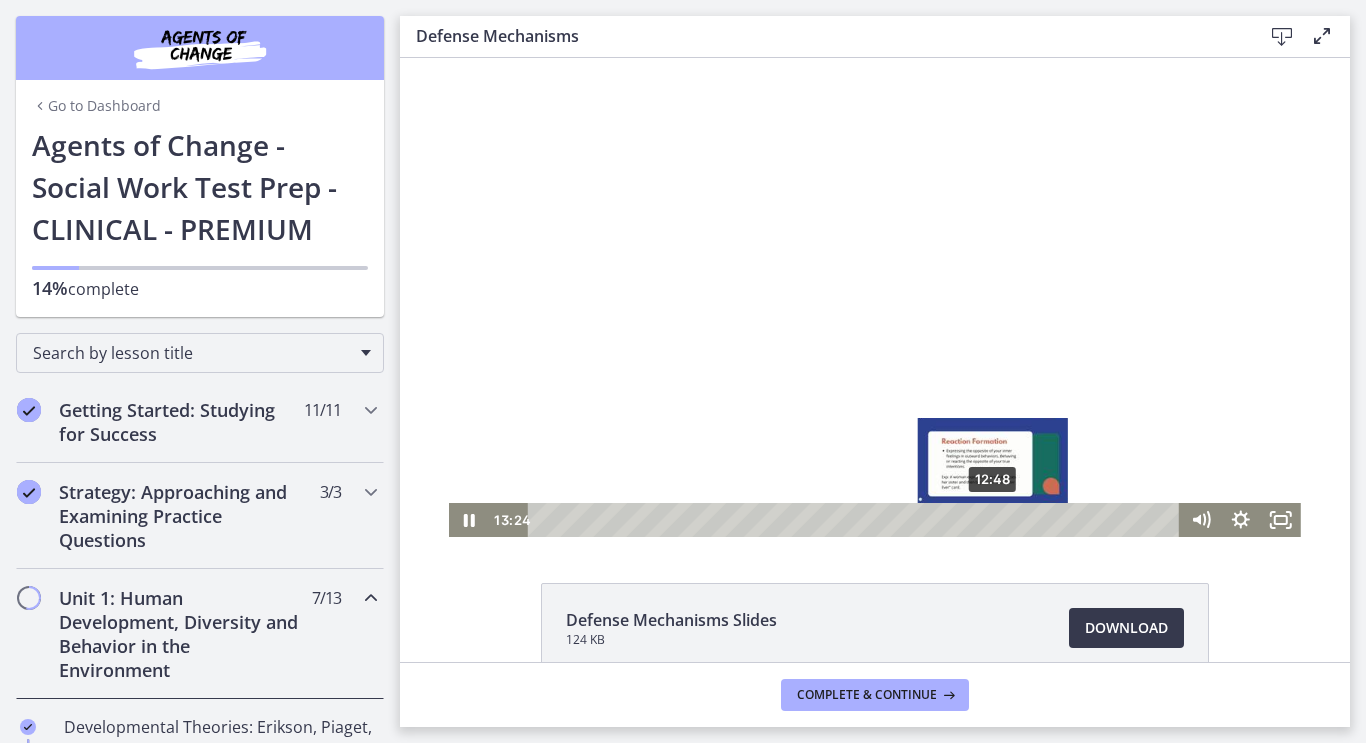 click on "12:48" at bounding box center [856, 520] 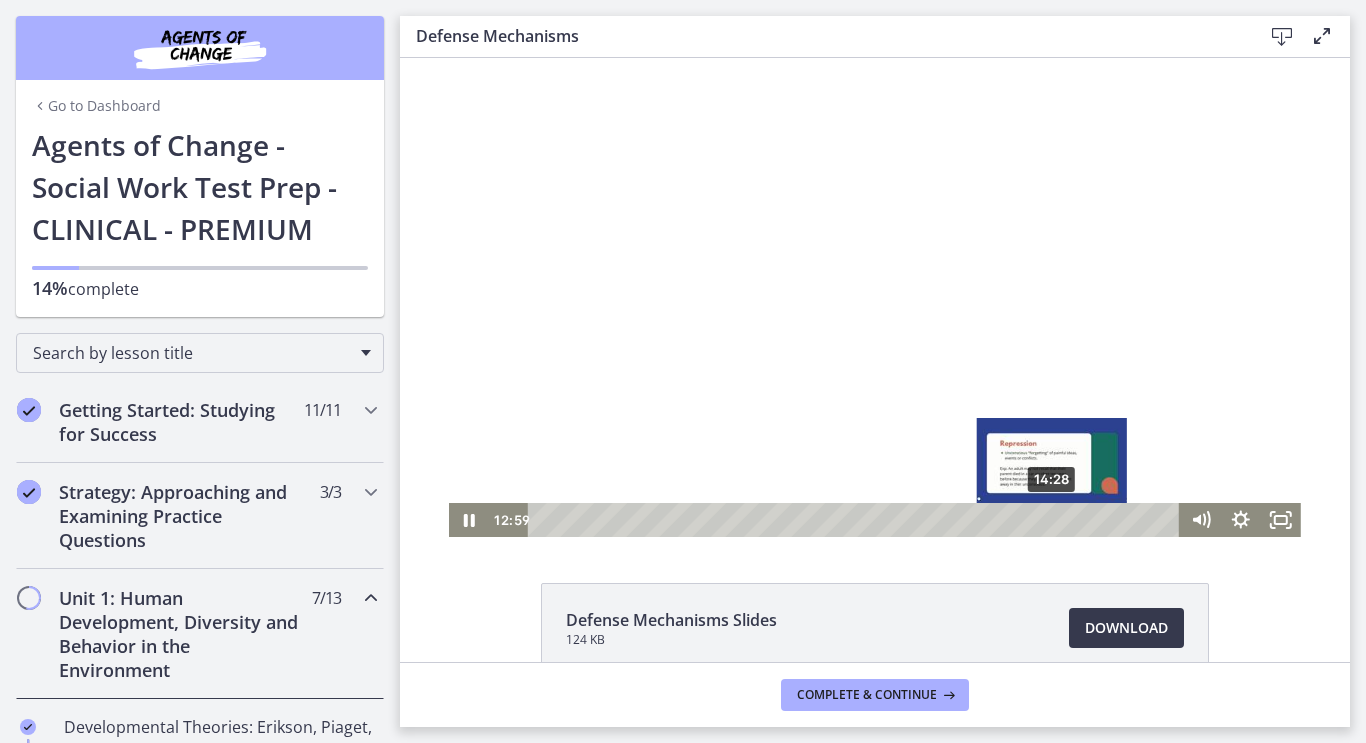 click on "14:28" at bounding box center [856, 520] 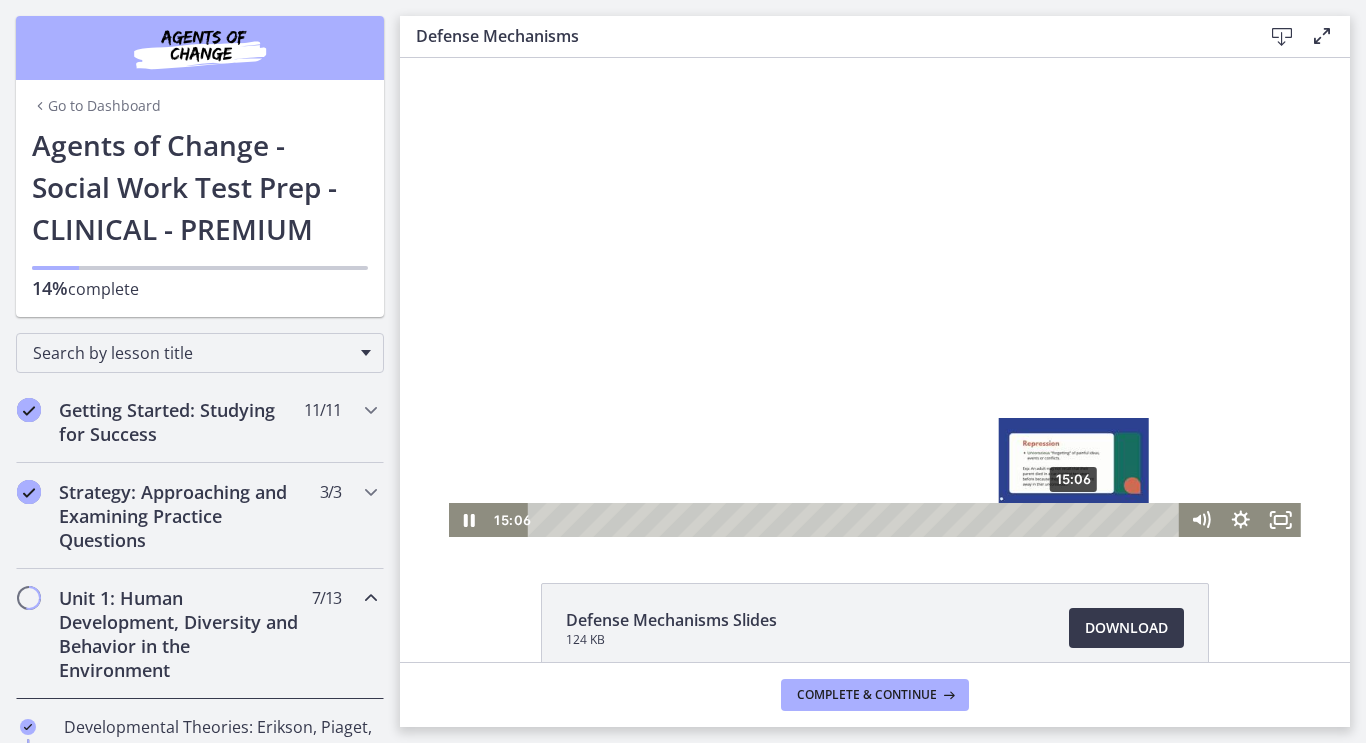 click on "15:06" at bounding box center (856, 520) 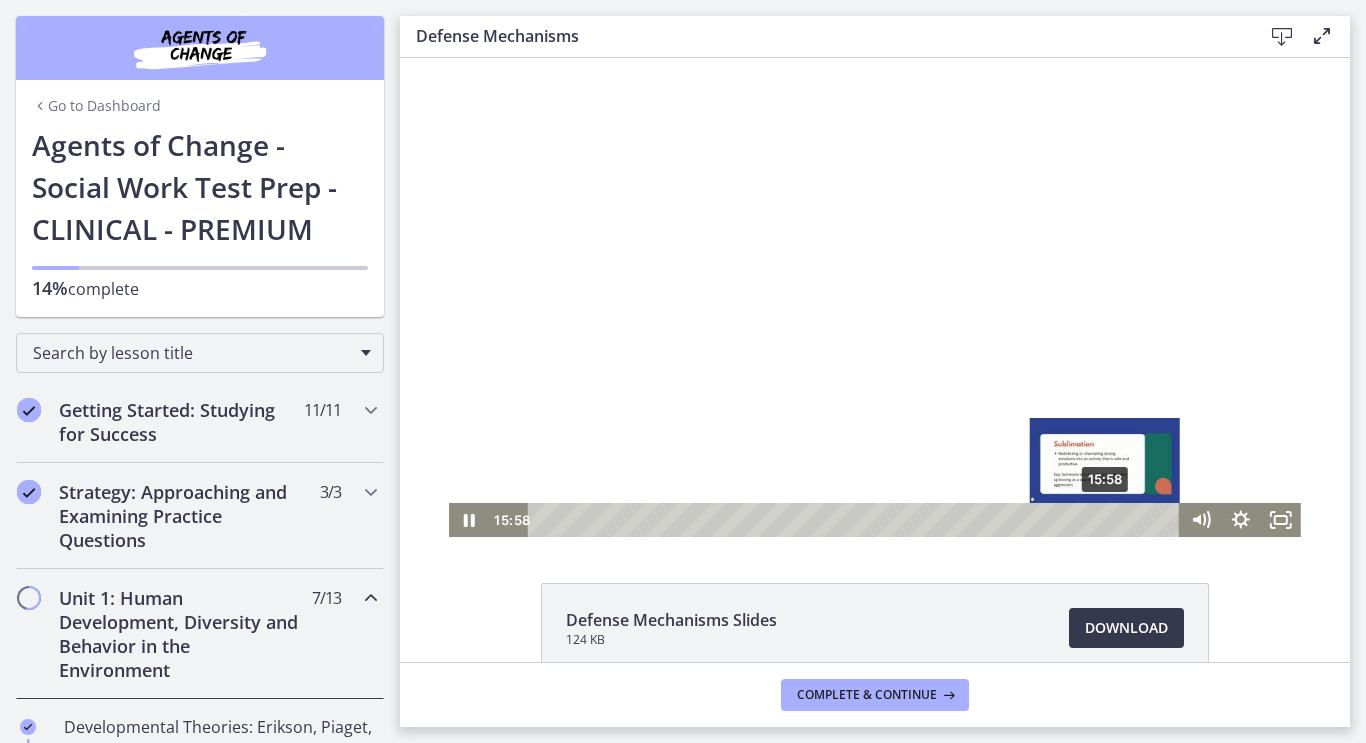 click on "15:58" at bounding box center (856, 520) 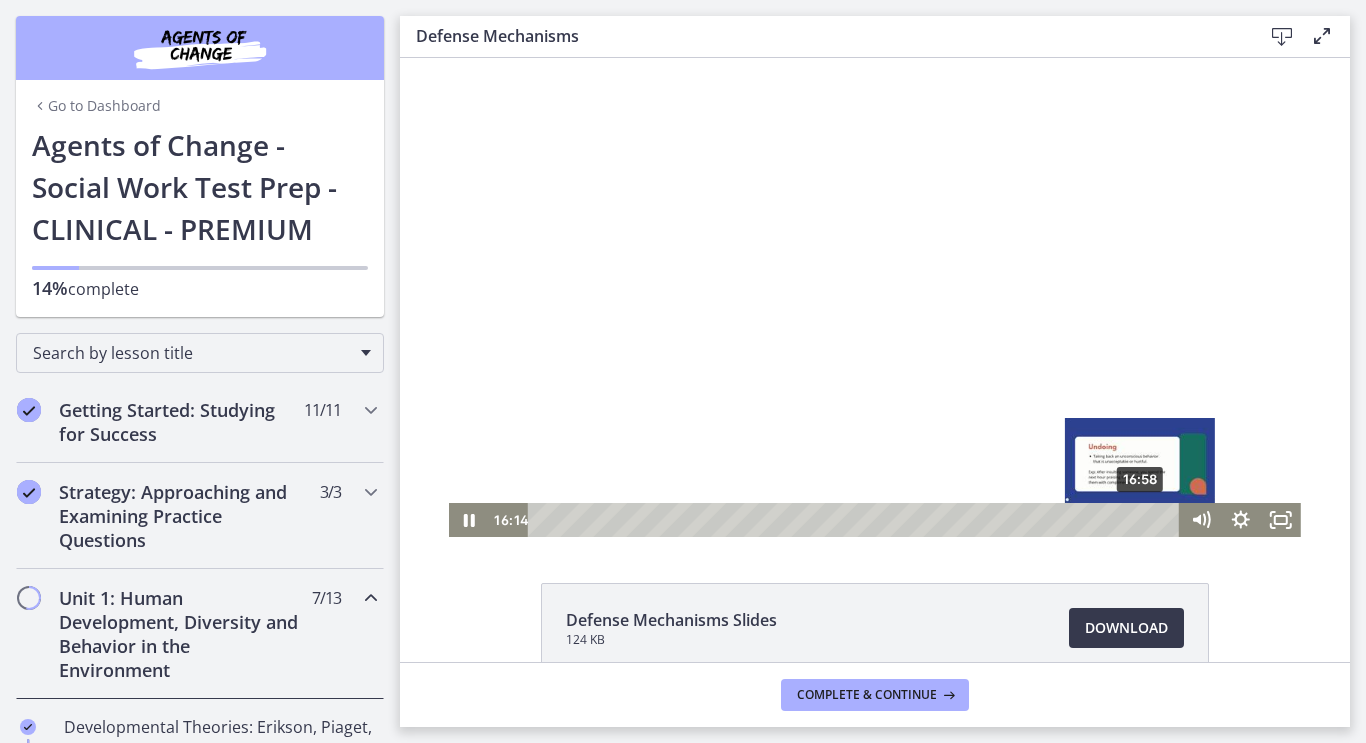 click on "16:58" at bounding box center [856, 520] 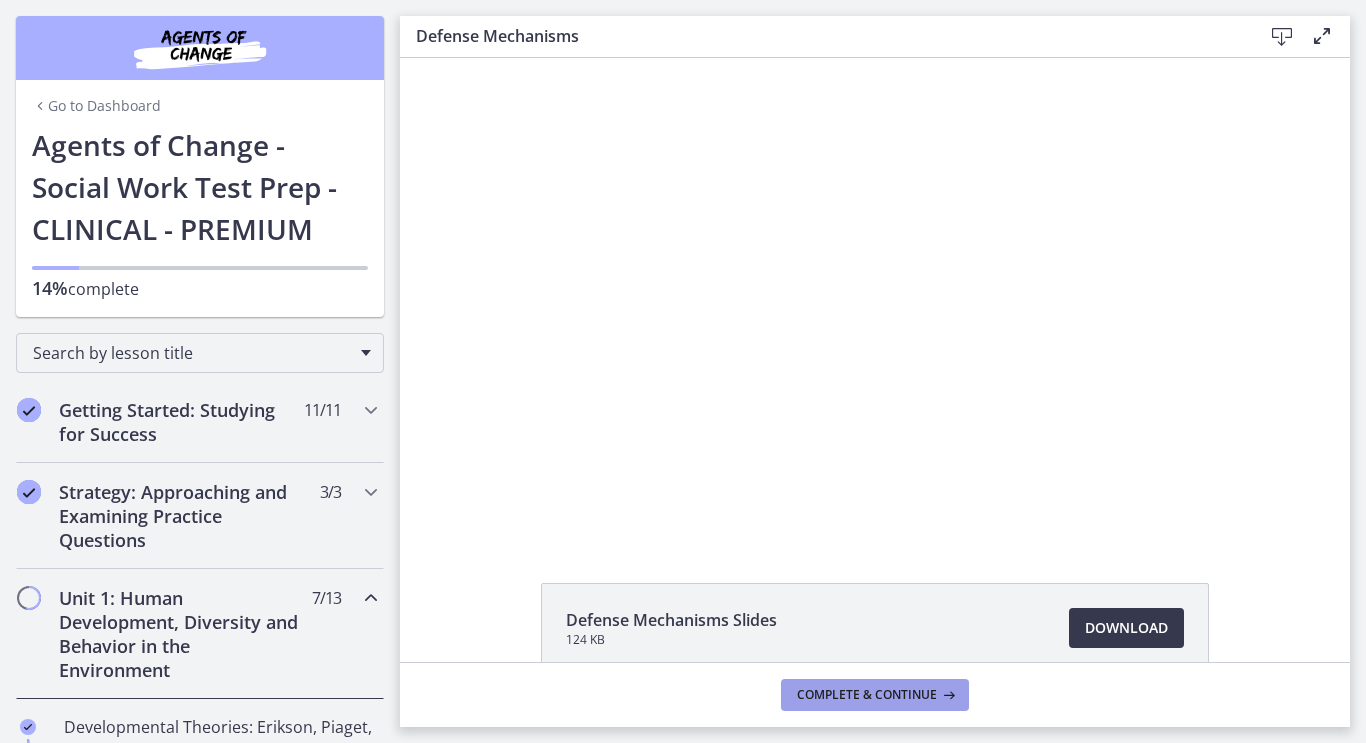 click on "Complete & continue" at bounding box center [867, 695] 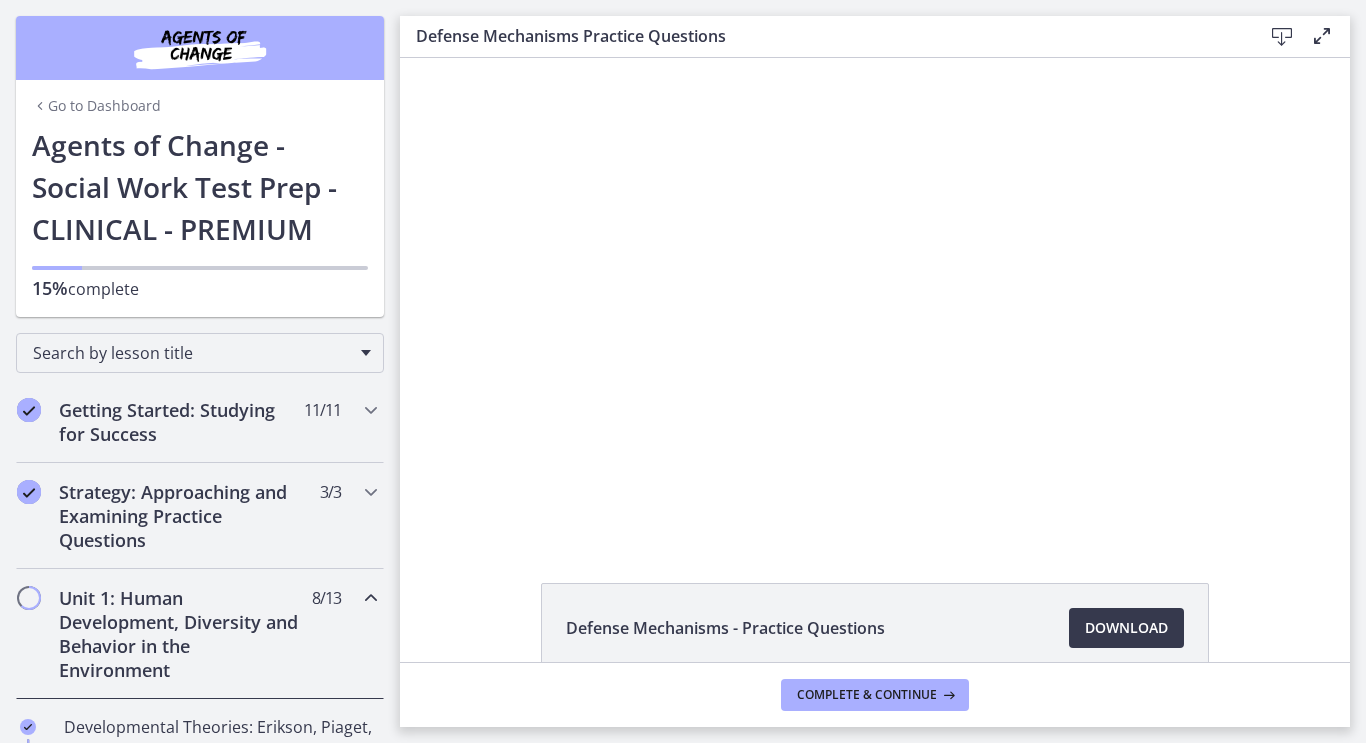 scroll, scrollTop: 0, scrollLeft: 0, axis: both 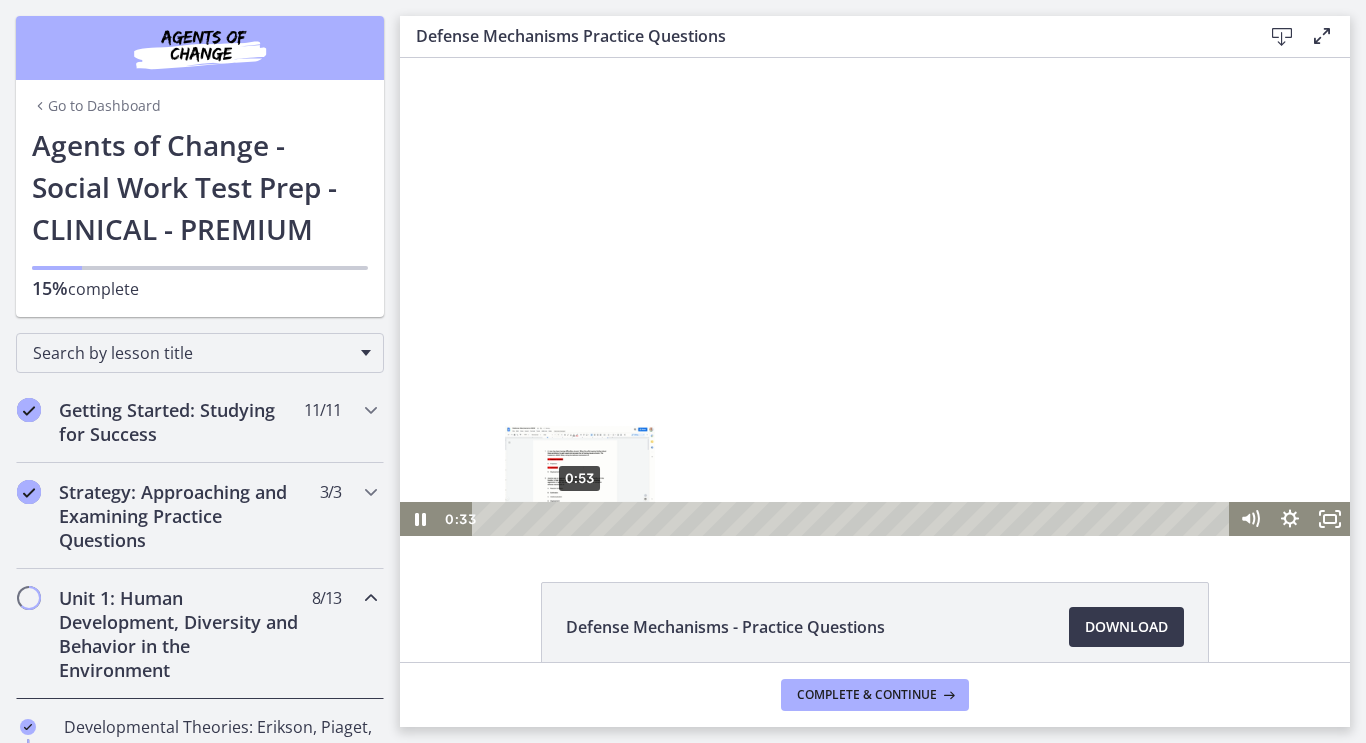 click on "0:53" at bounding box center [853, 519] 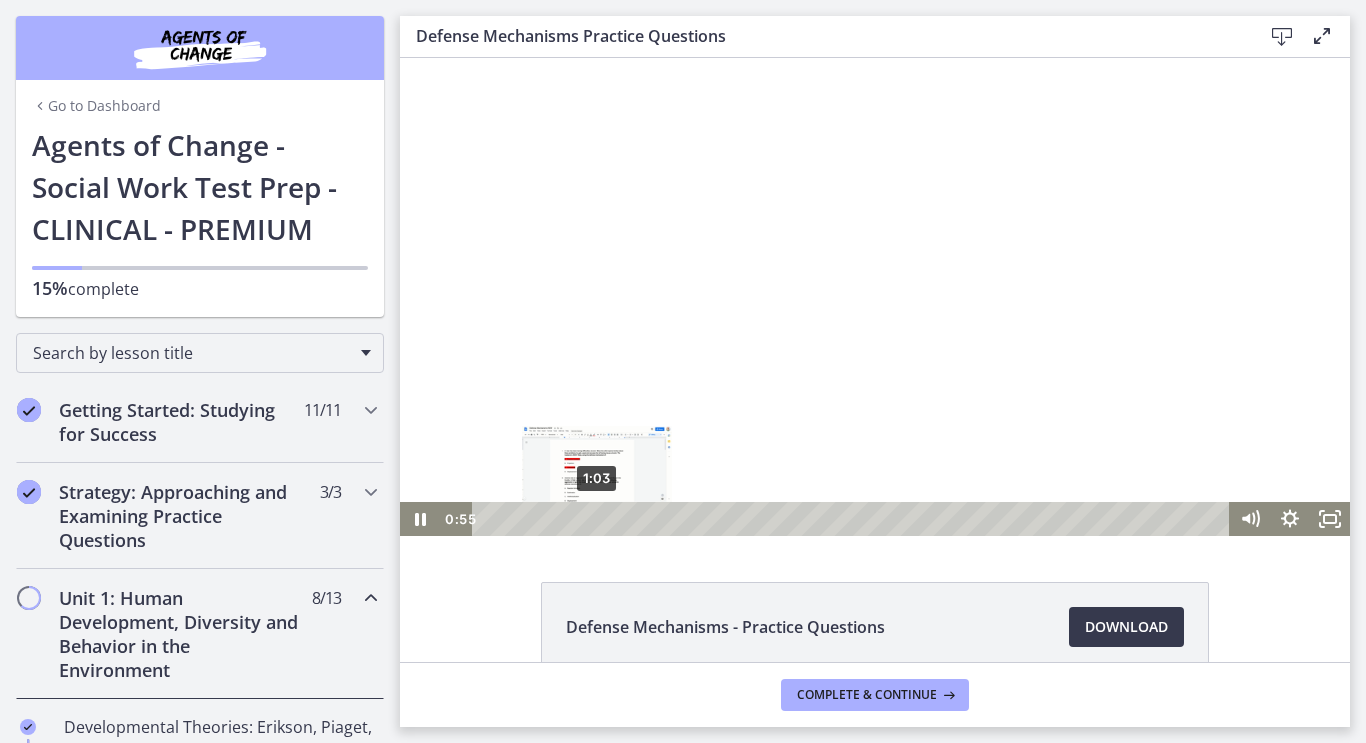 click on "1:03" at bounding box center [853, 519] 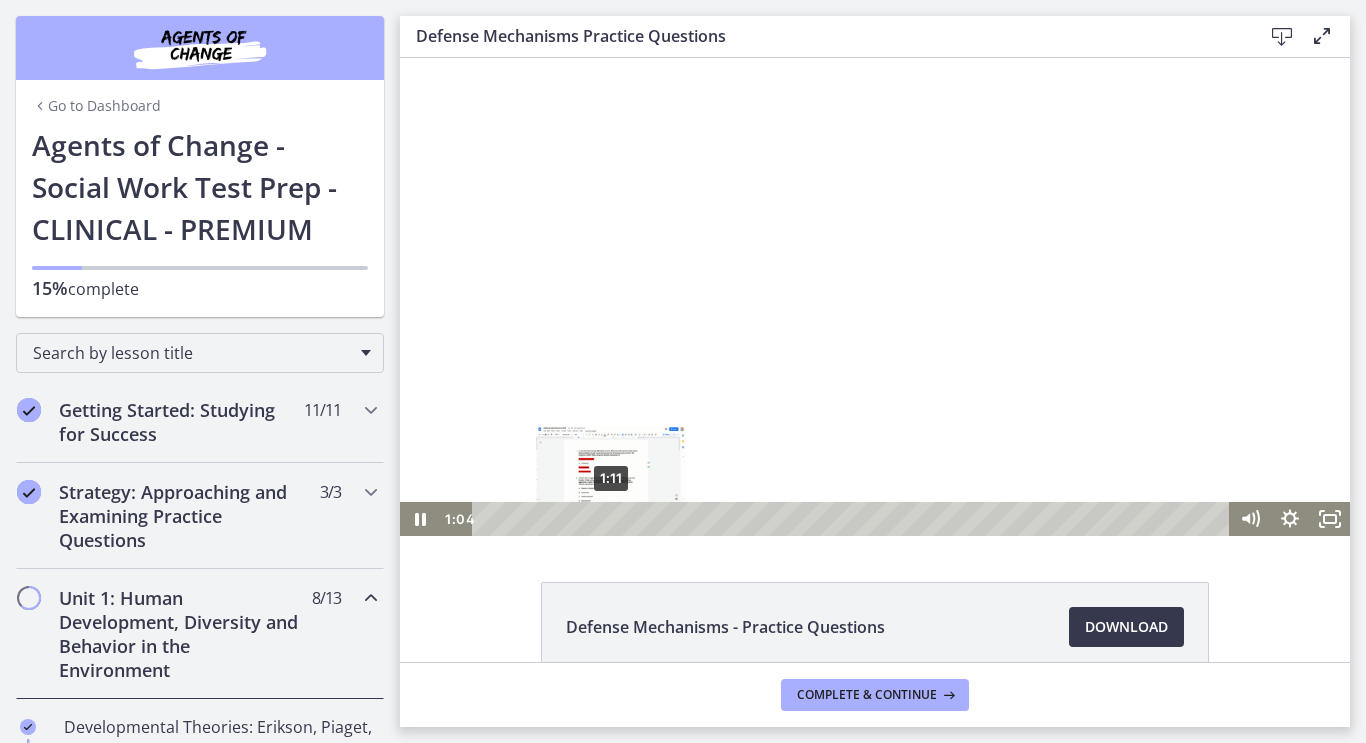 click on "1:11" at bounding box center [853, 519] 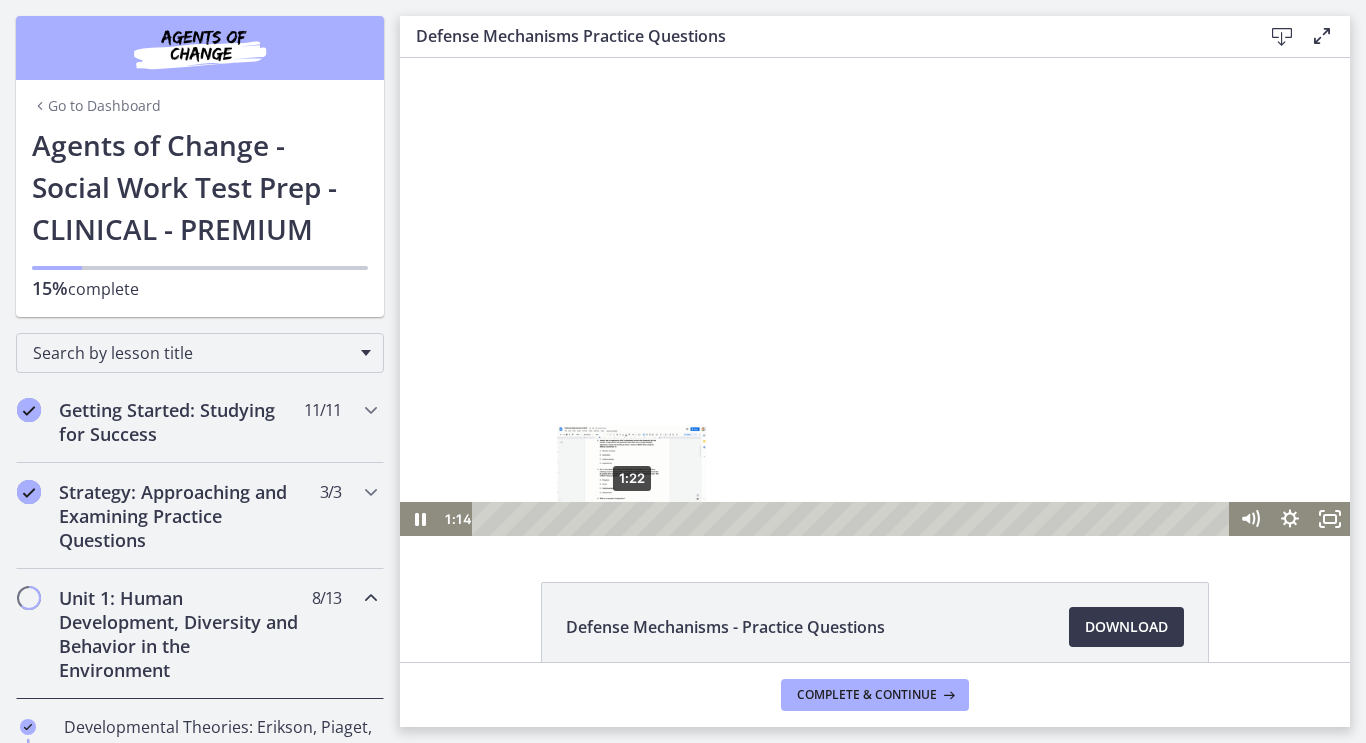 click on "1:22" at bounding box center [853, 519] 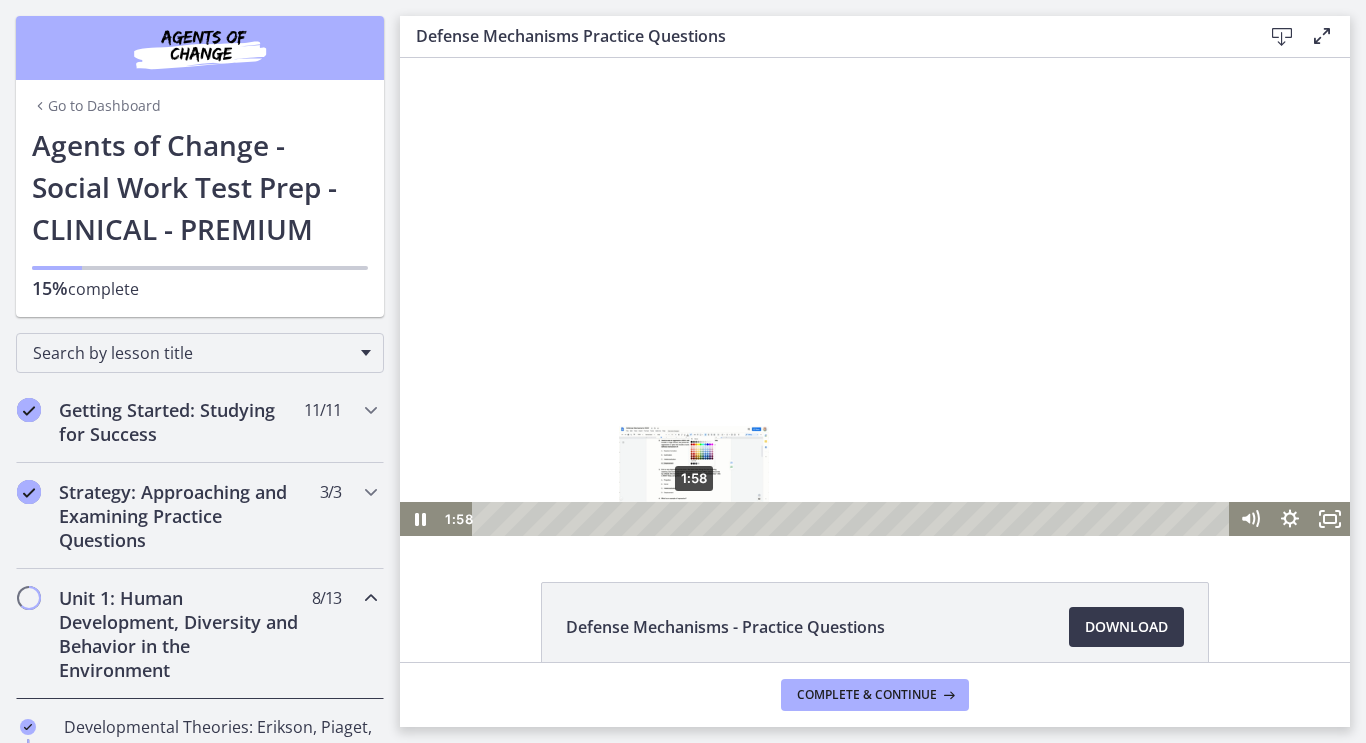 click on "1:58" at bounding box center (853, 519) 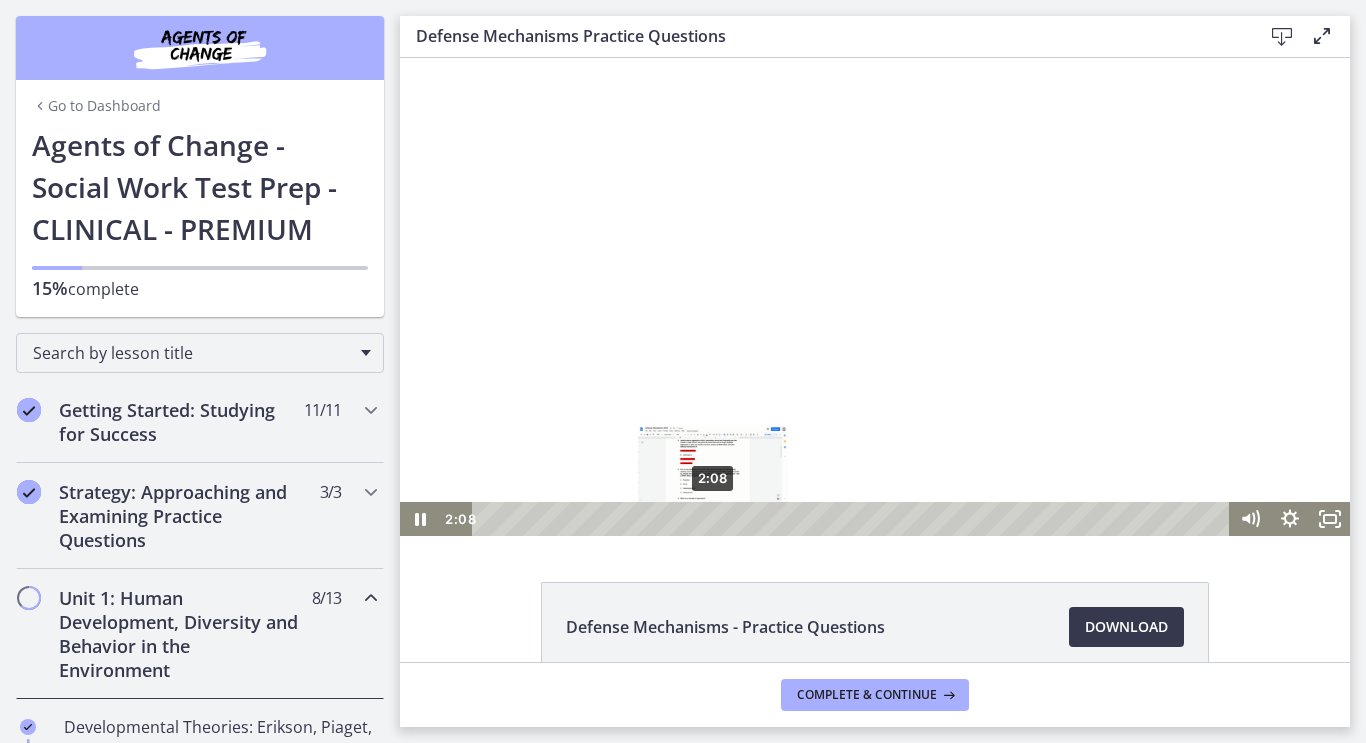 click on "2:08" at bounding box center (853, 519) 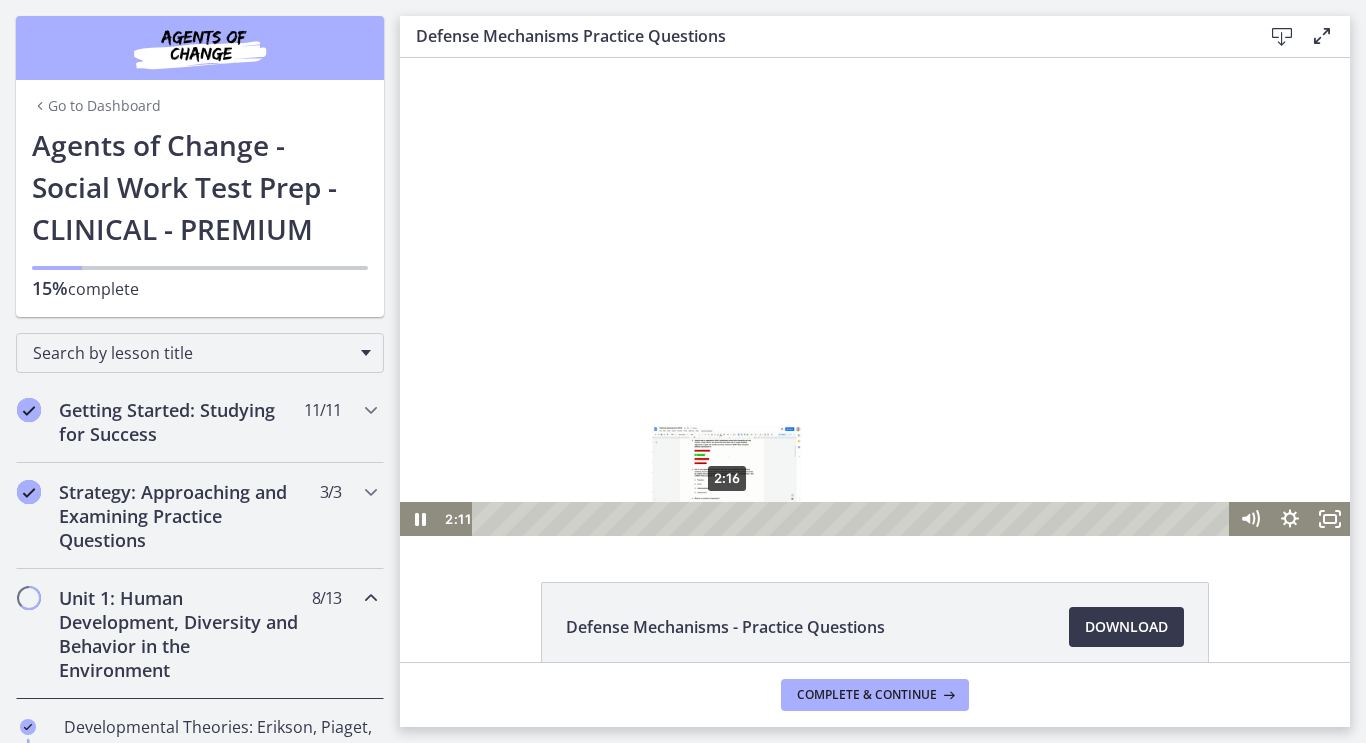 click on "2:16" at bounding box center (853, 519) 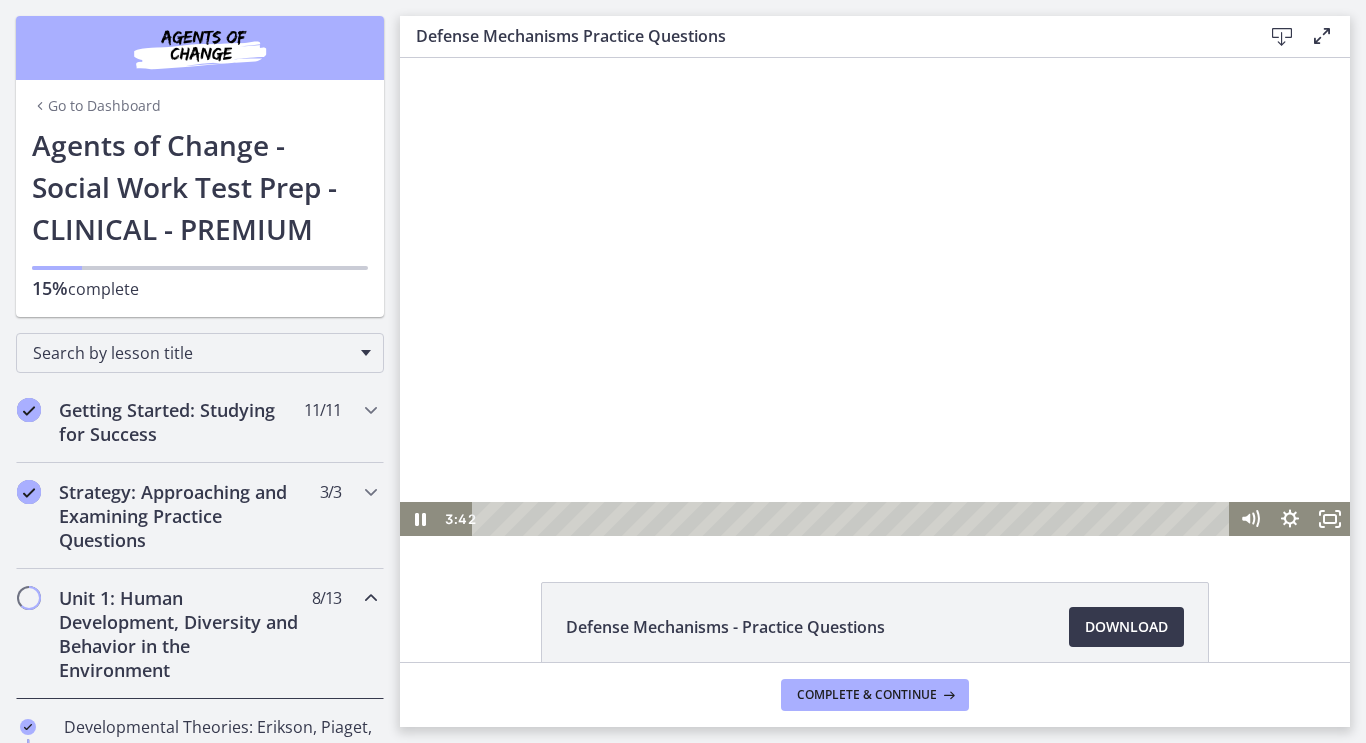 click at bounding box center [875, 297] 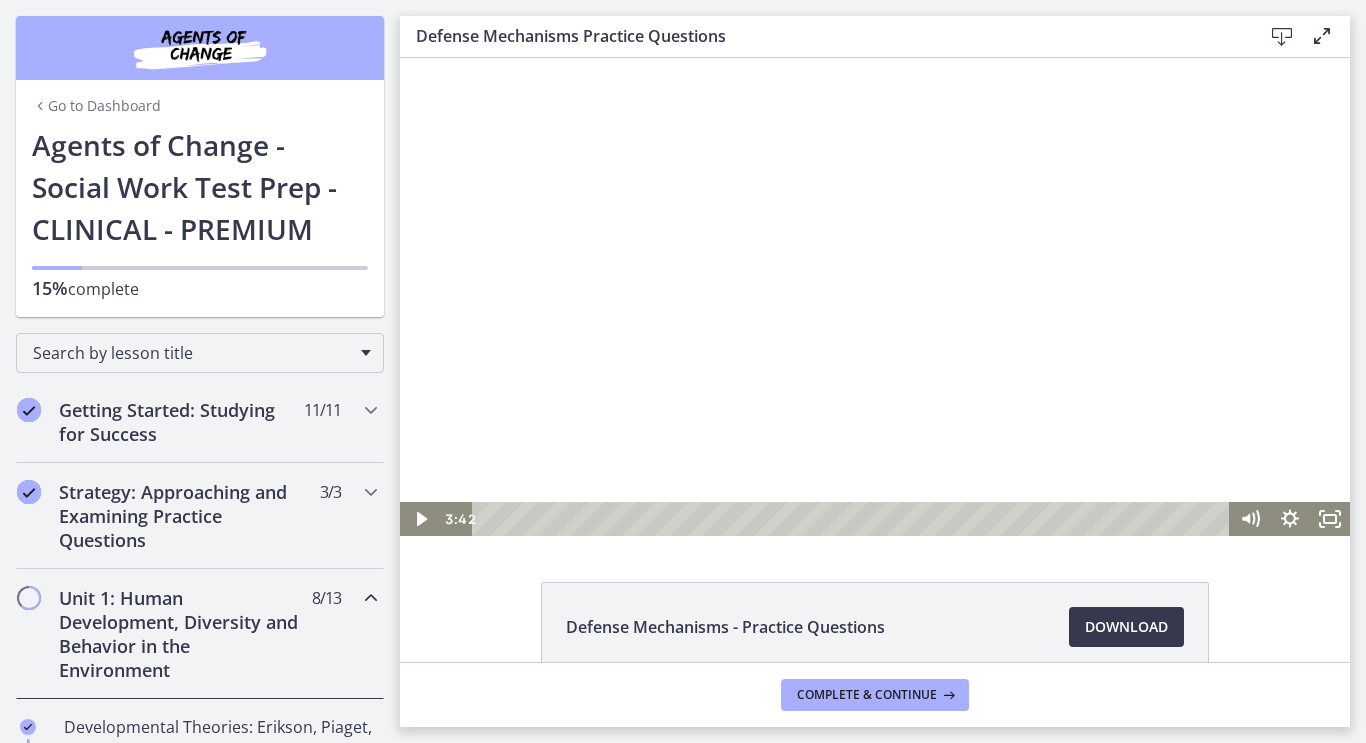 click at bounding box center [875, 297] 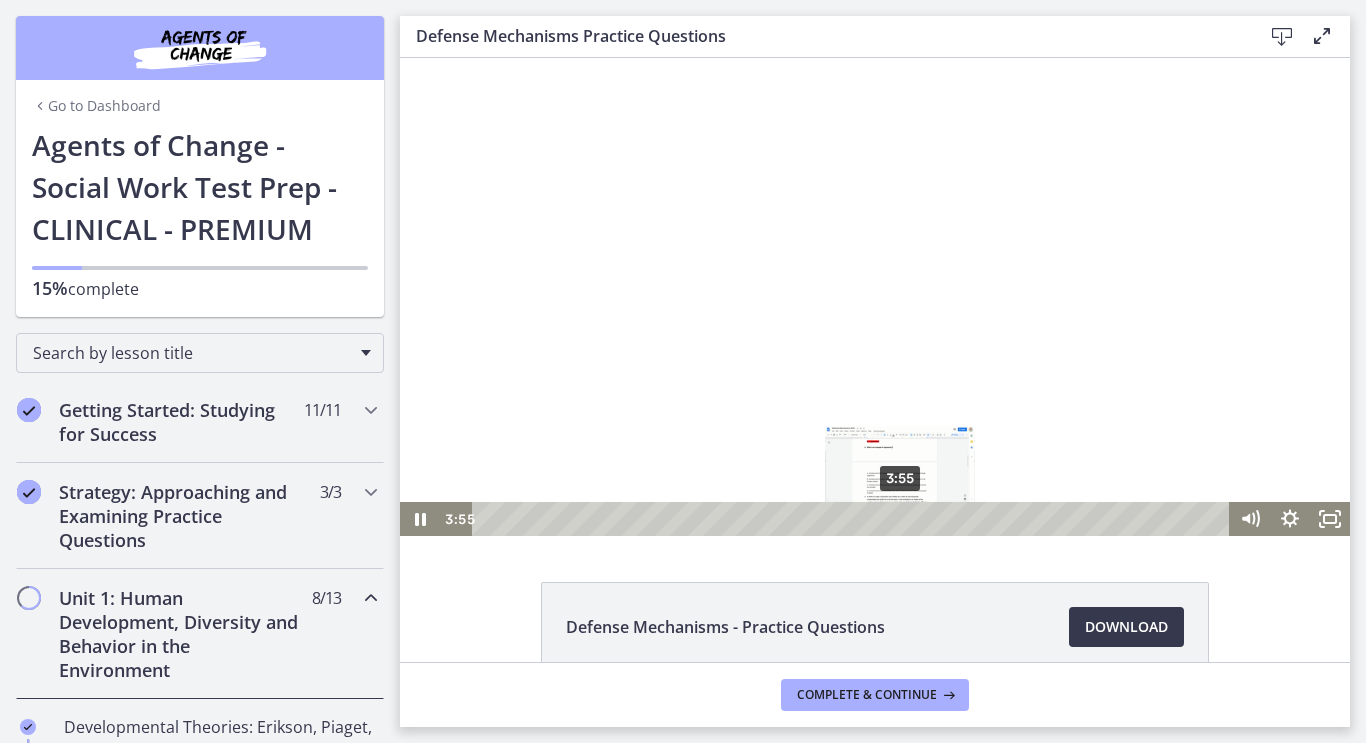 click on "3:55" at bounding box center (853, 519) 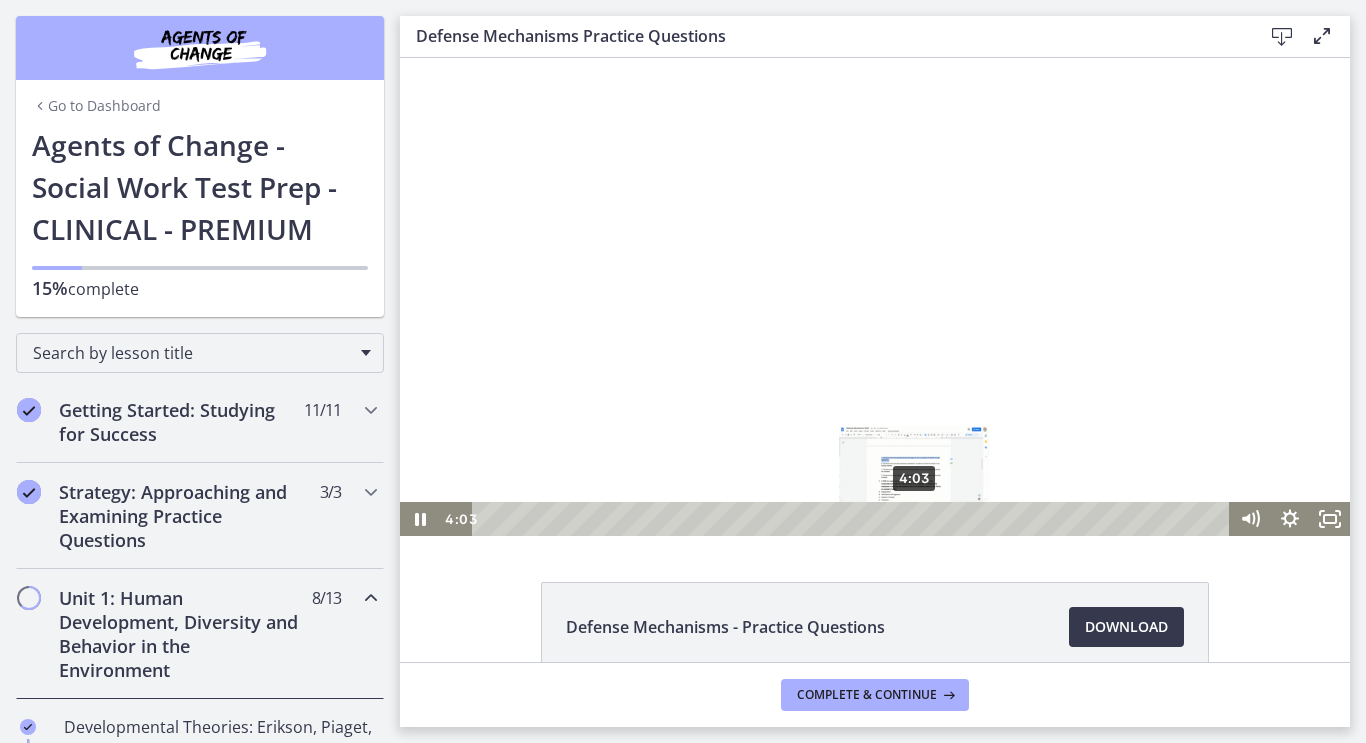 click on "4:03" at bounding box center (853, 519) 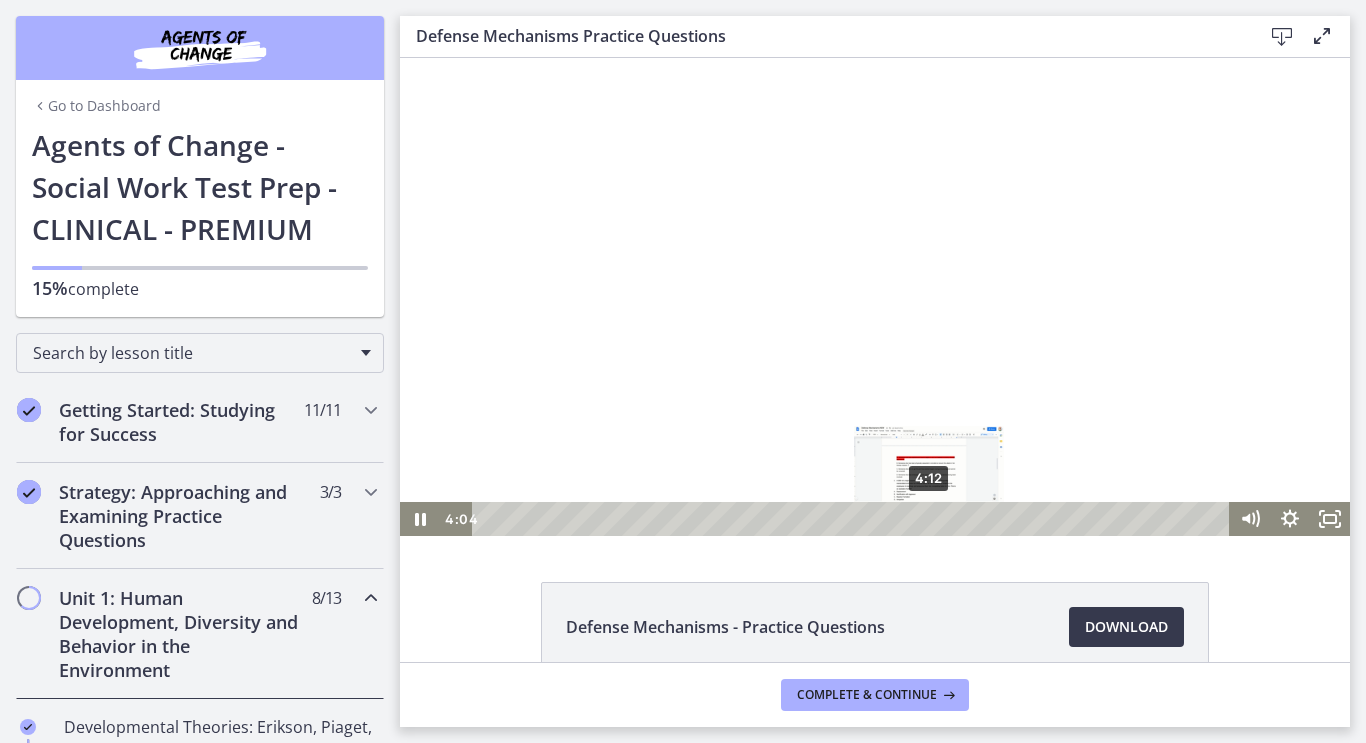 click on "4:12" at bounding box center [853, 519] 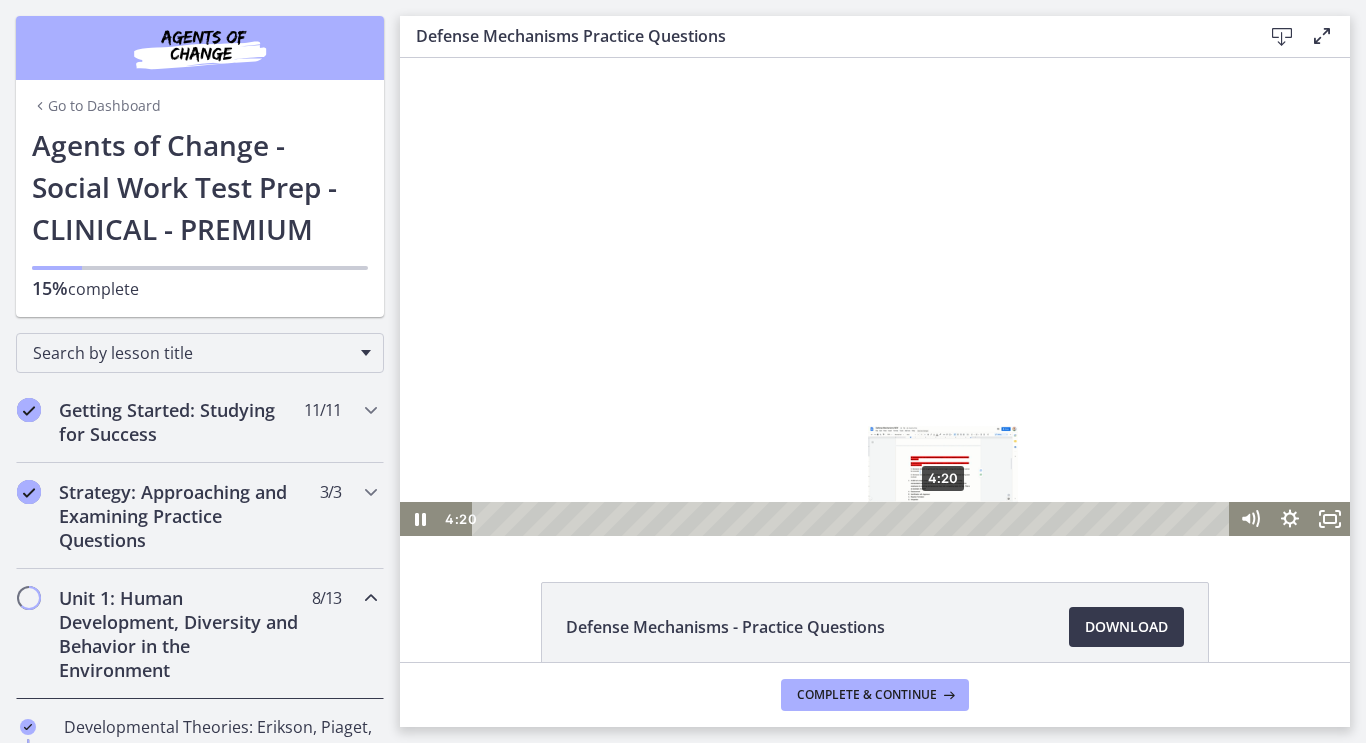 click on "4:20" at bounding box center [853, 519] 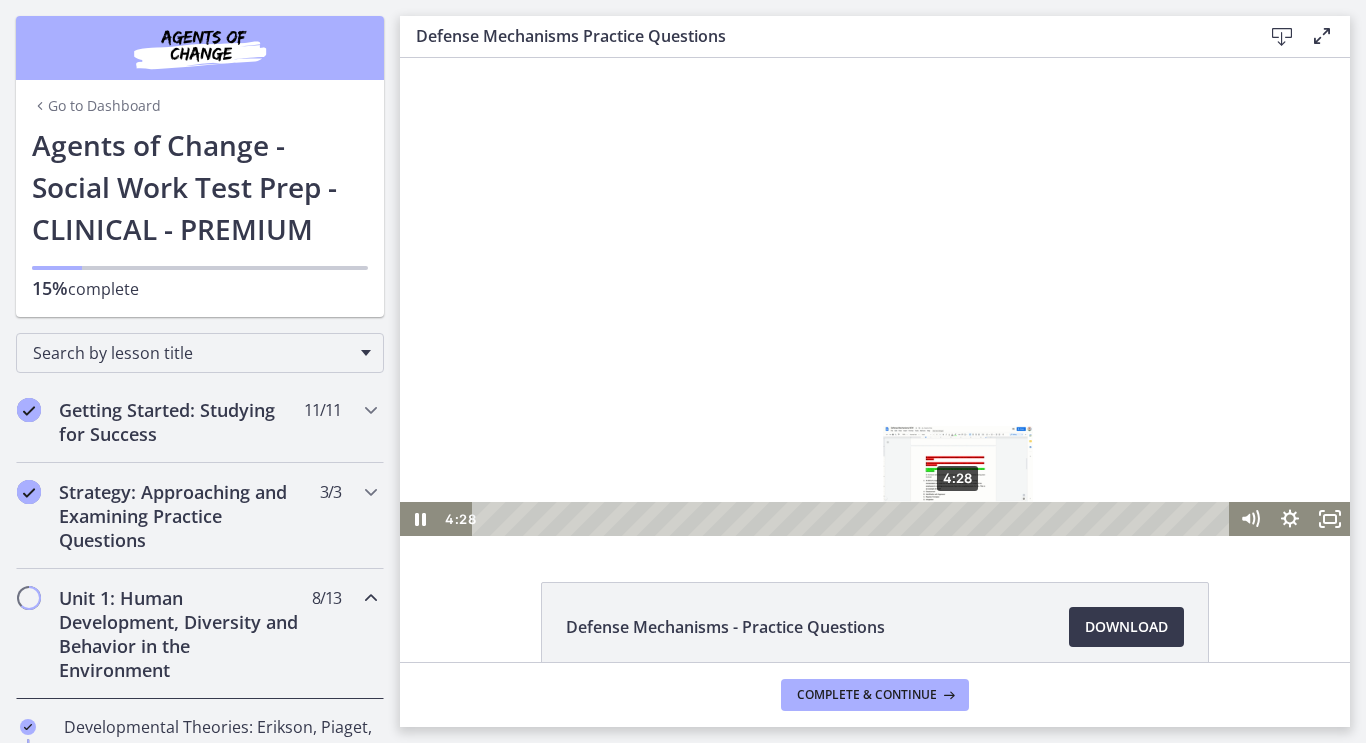 click on "4:28" at bounding box center [853, 519] 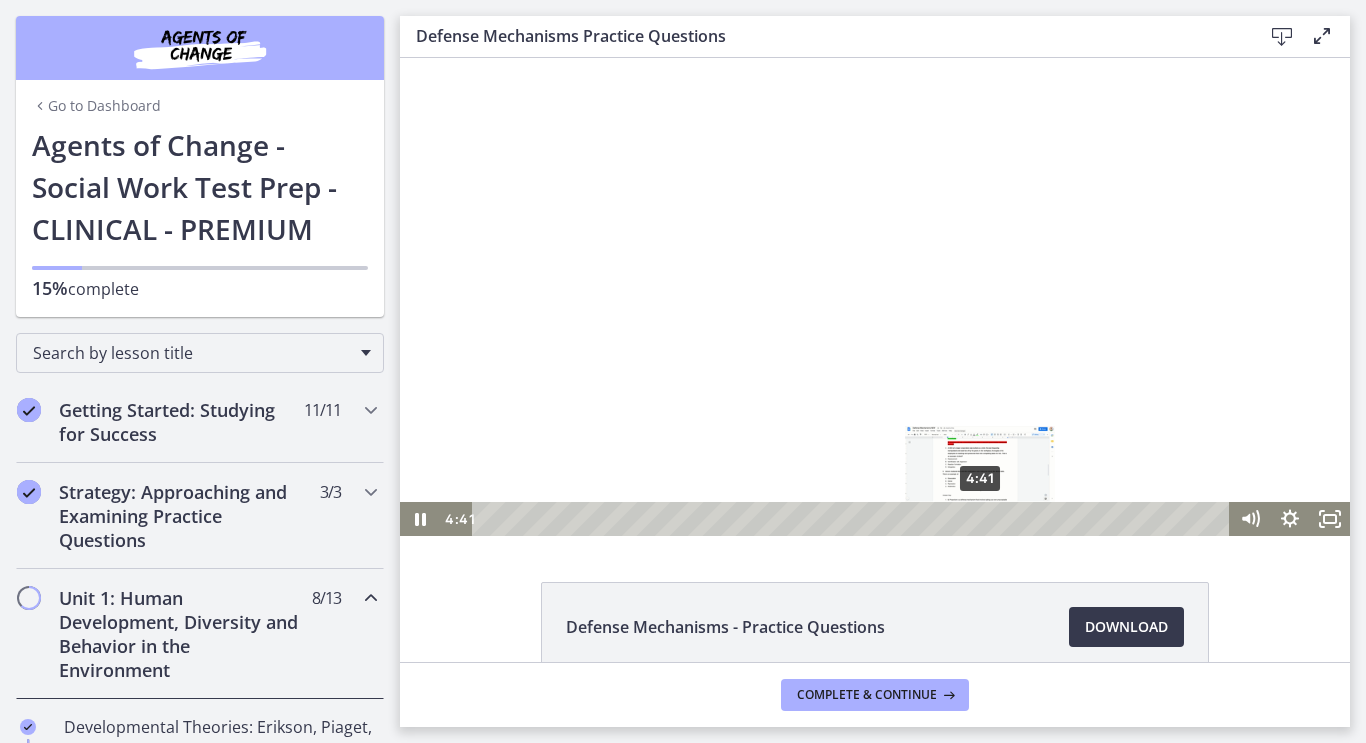 click on "4:41" at bounding box center [853, 519] 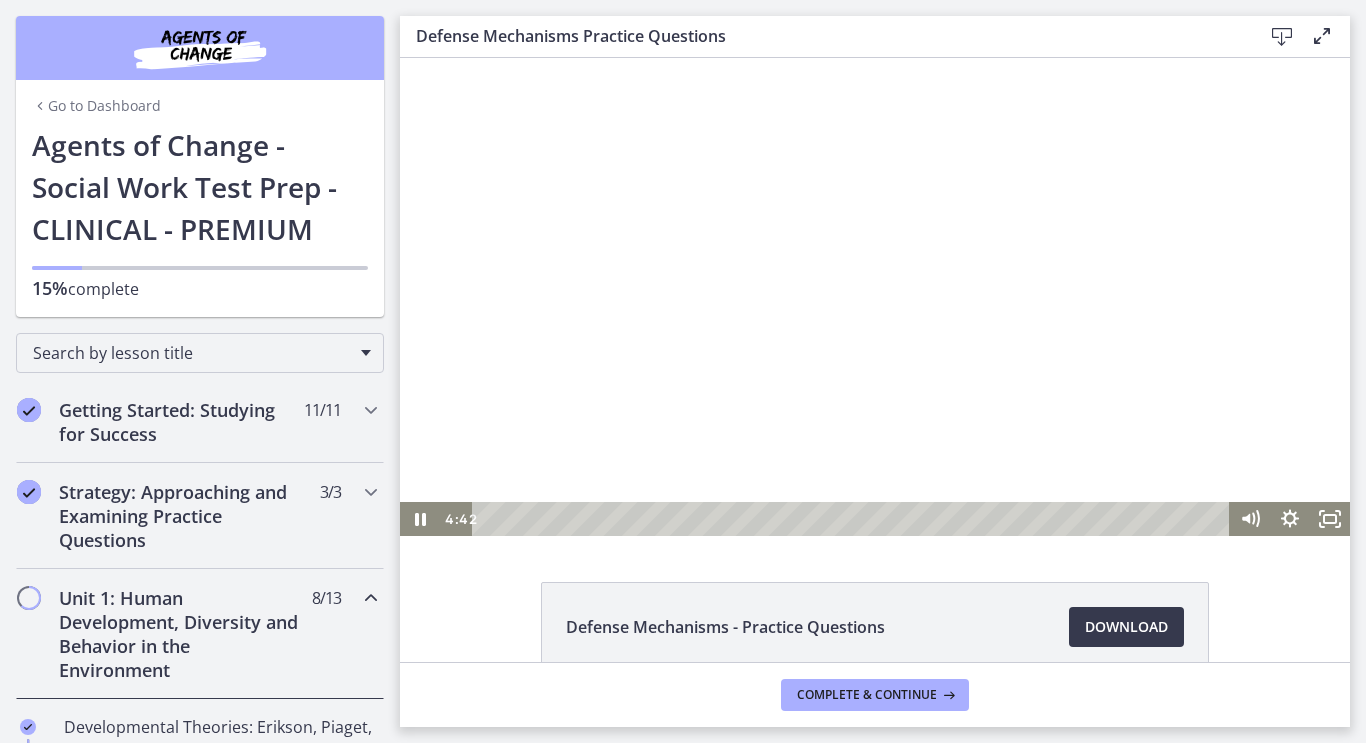 click at bounding box center (875, 297) 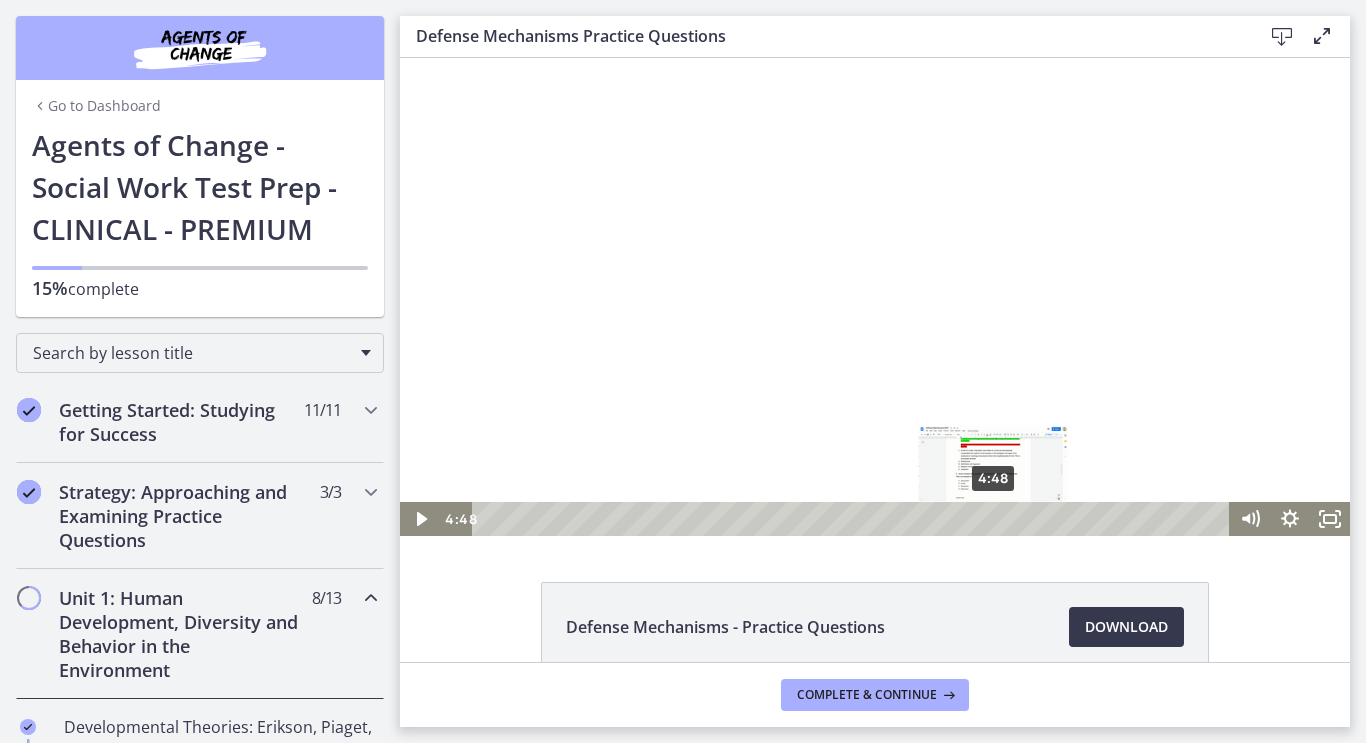 click on "4:48" at bounding box center (853, 519) 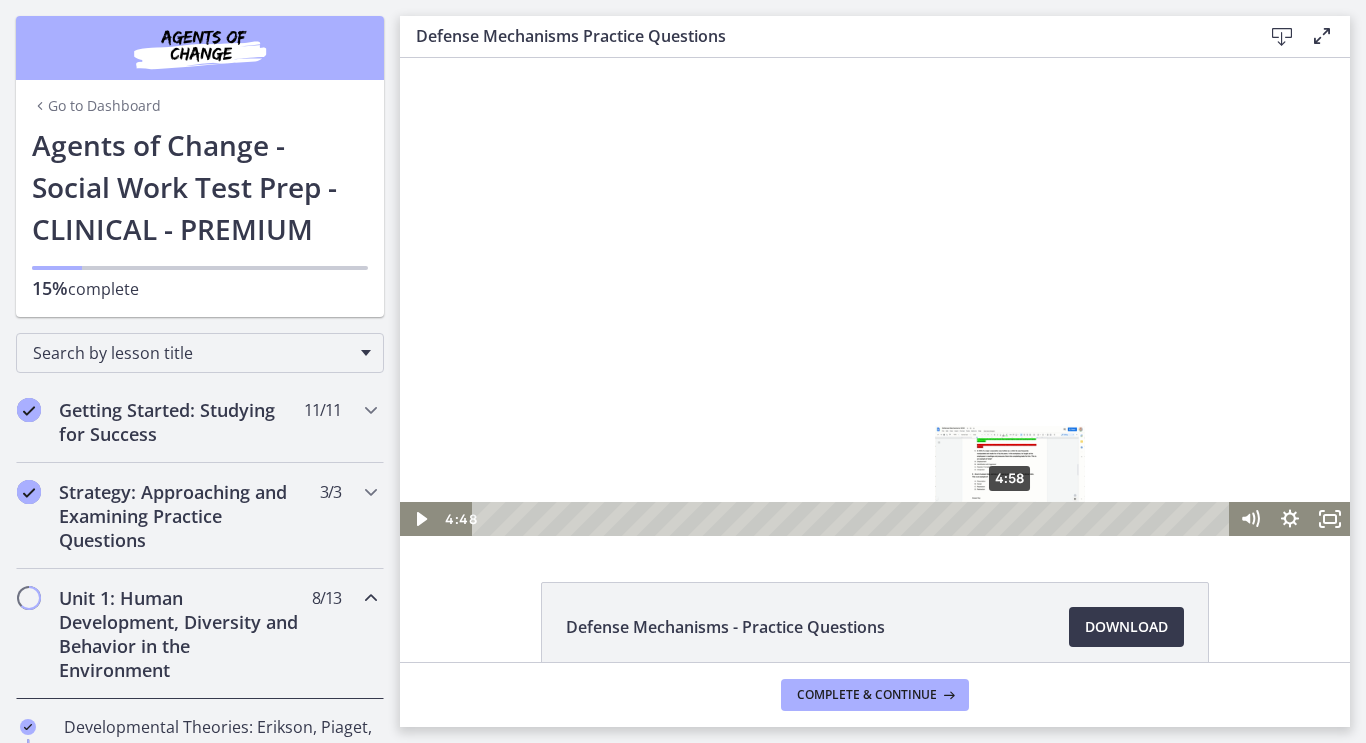 click on "4:58" at bounding box center (853, 519) 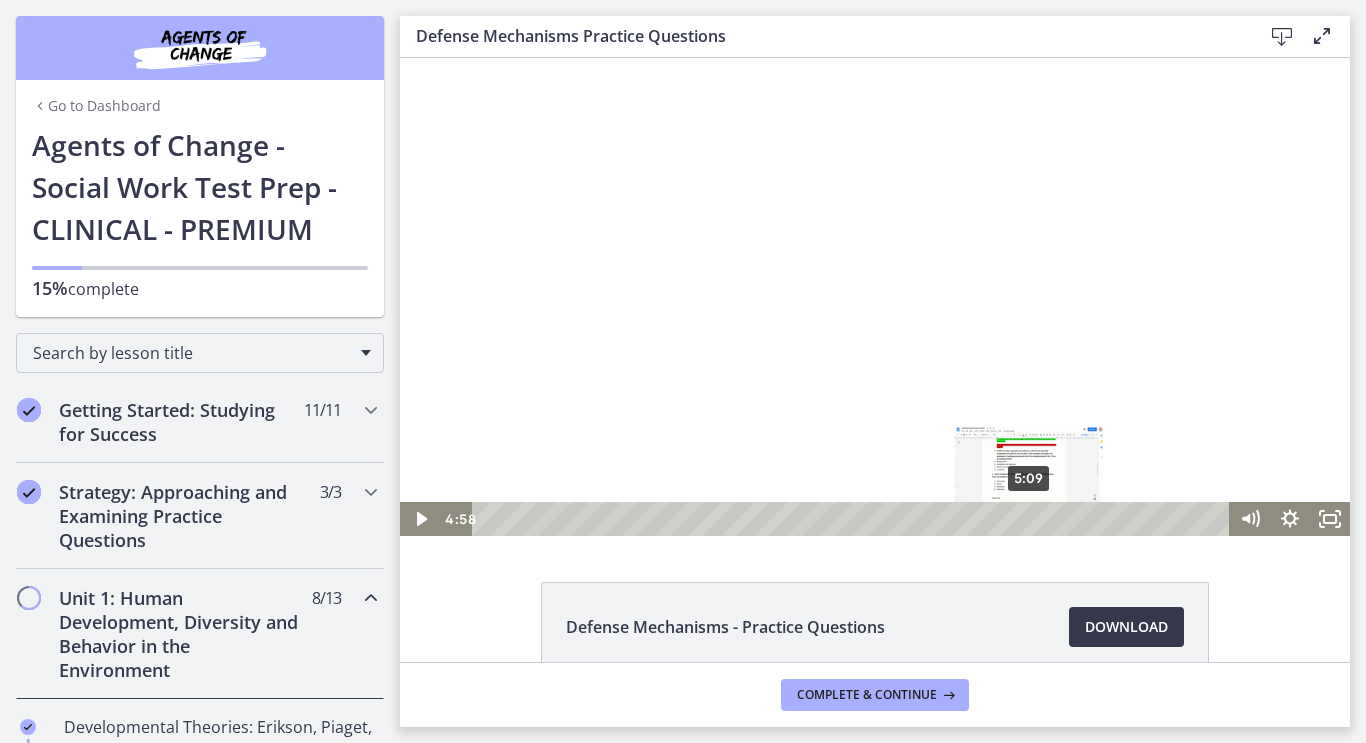 click on "5:09" at bounding box center [853, 519] 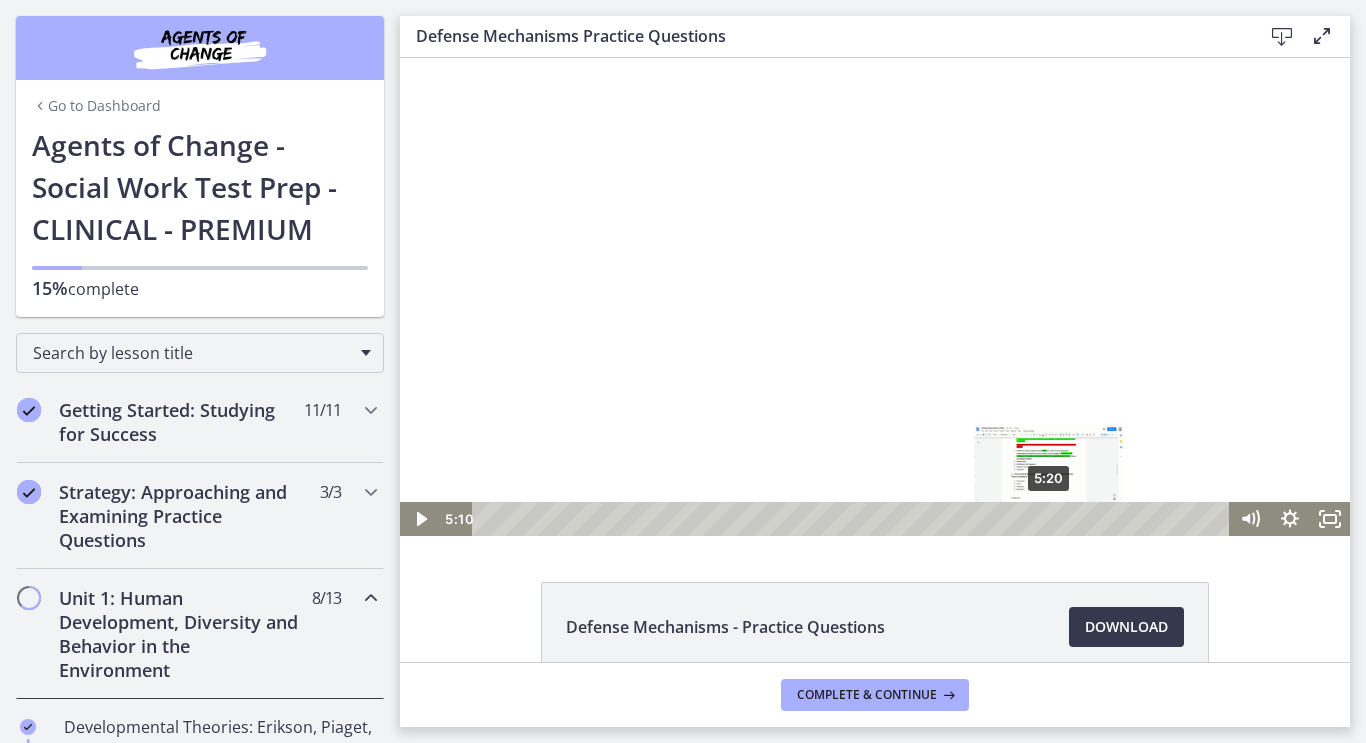 click on "5:20" at bounding box center (853, 519) 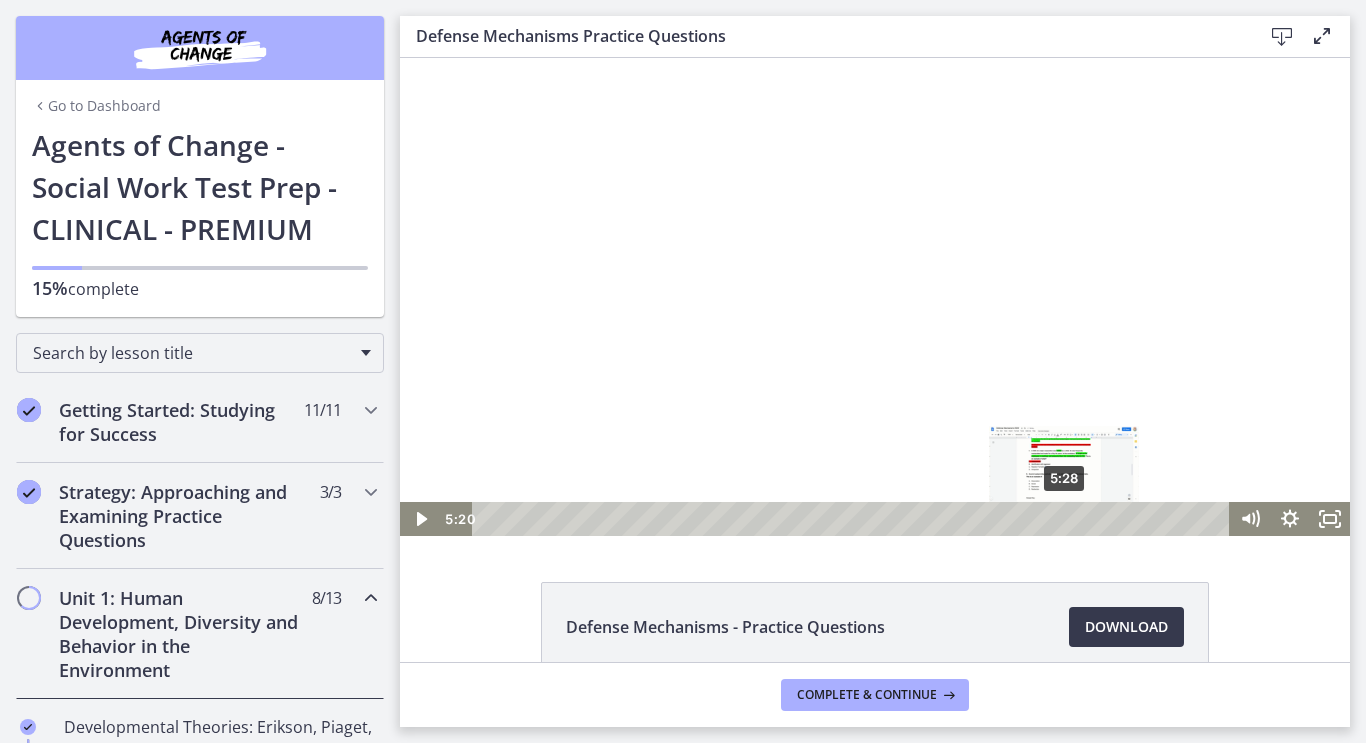 click on "5:28" at bounding box center [853, 519] 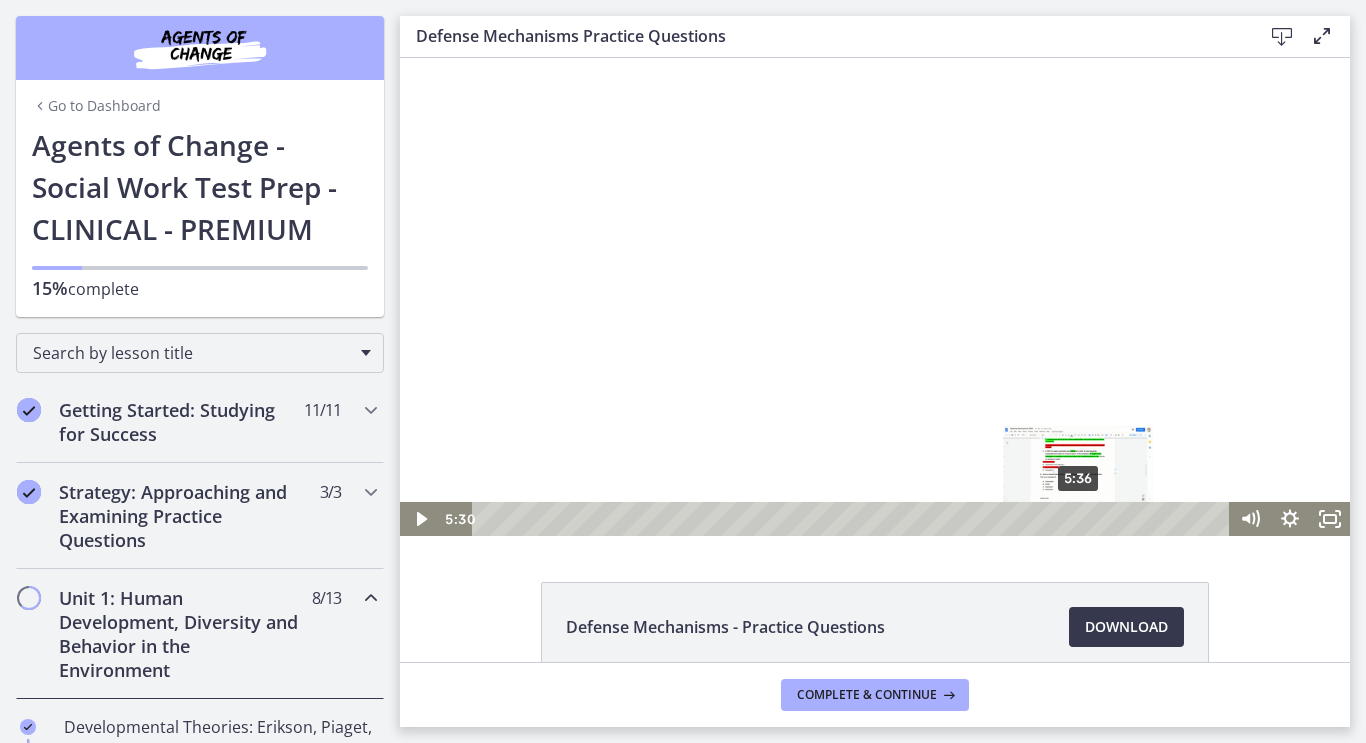 click on "5:36" at bounding box center (853, 519) 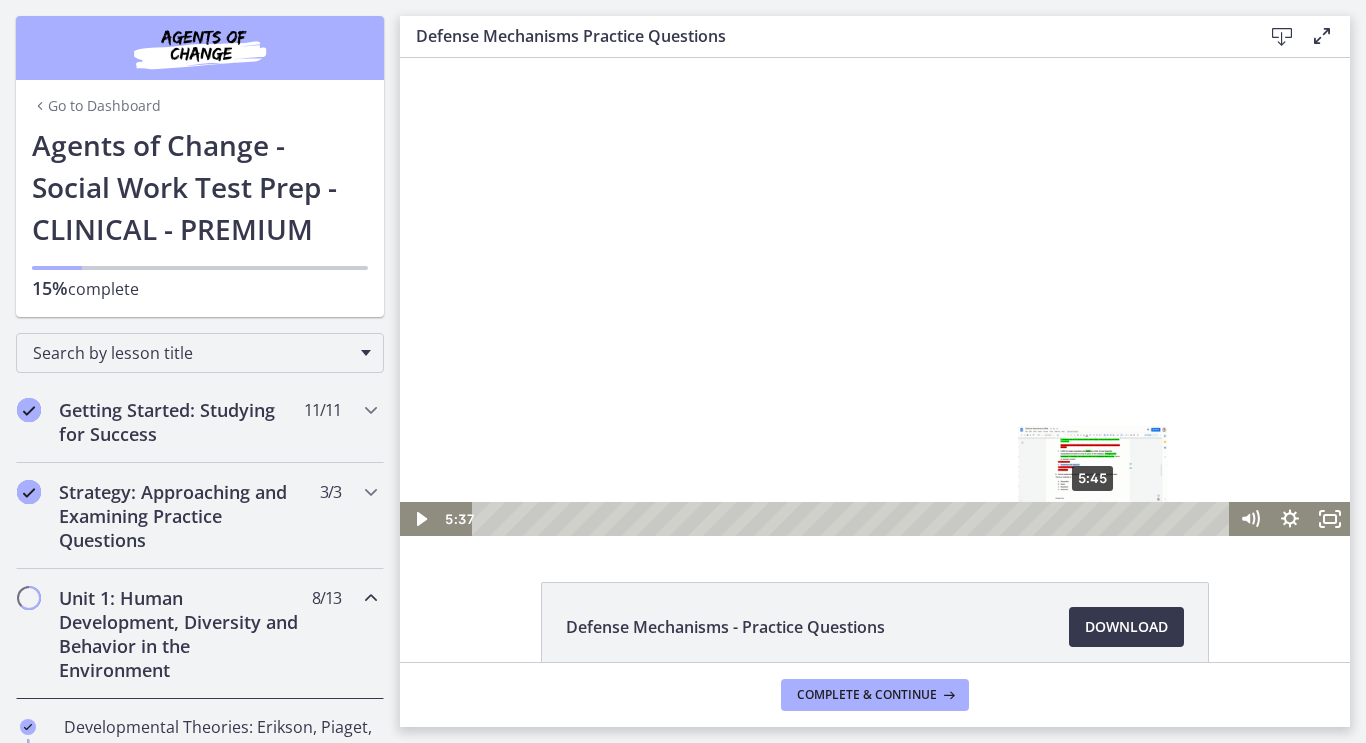 click on "5:45" at bounding box center (853, 519) 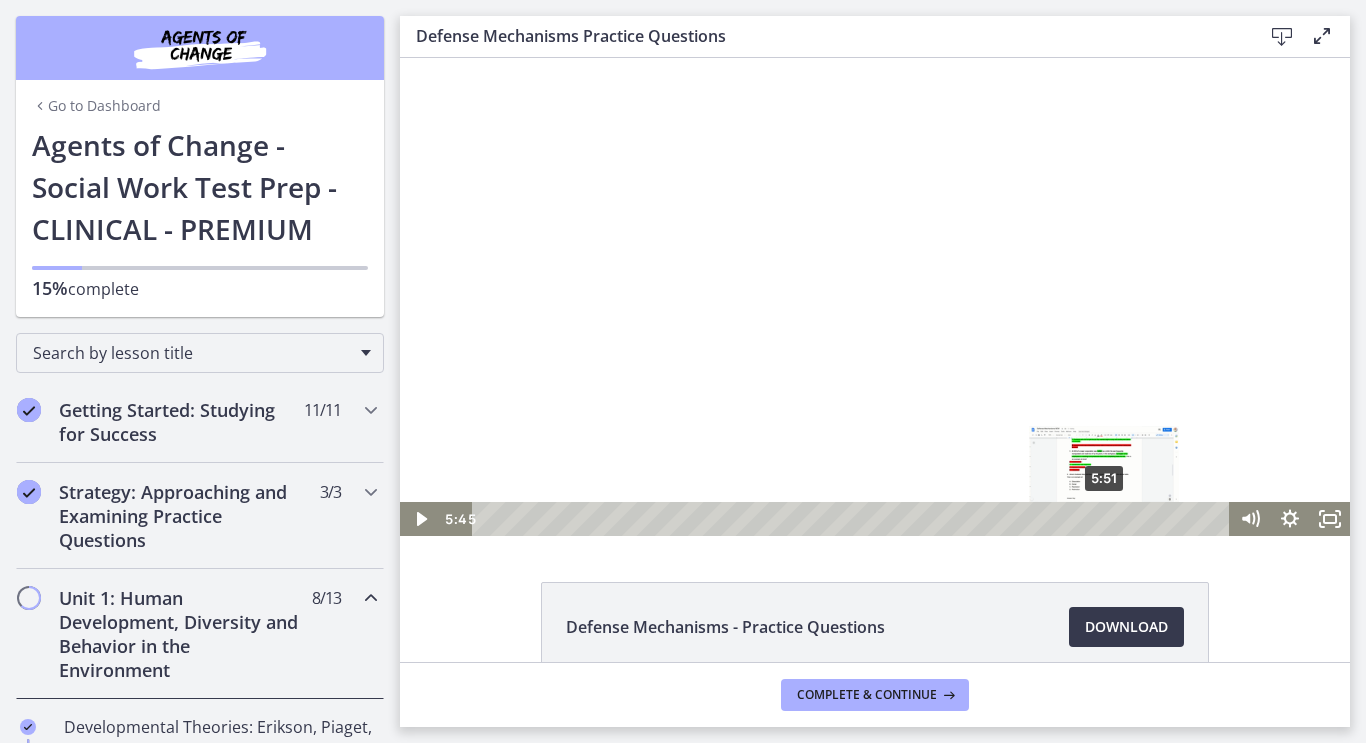 click on "5:51" at bounding box center [853, 519] 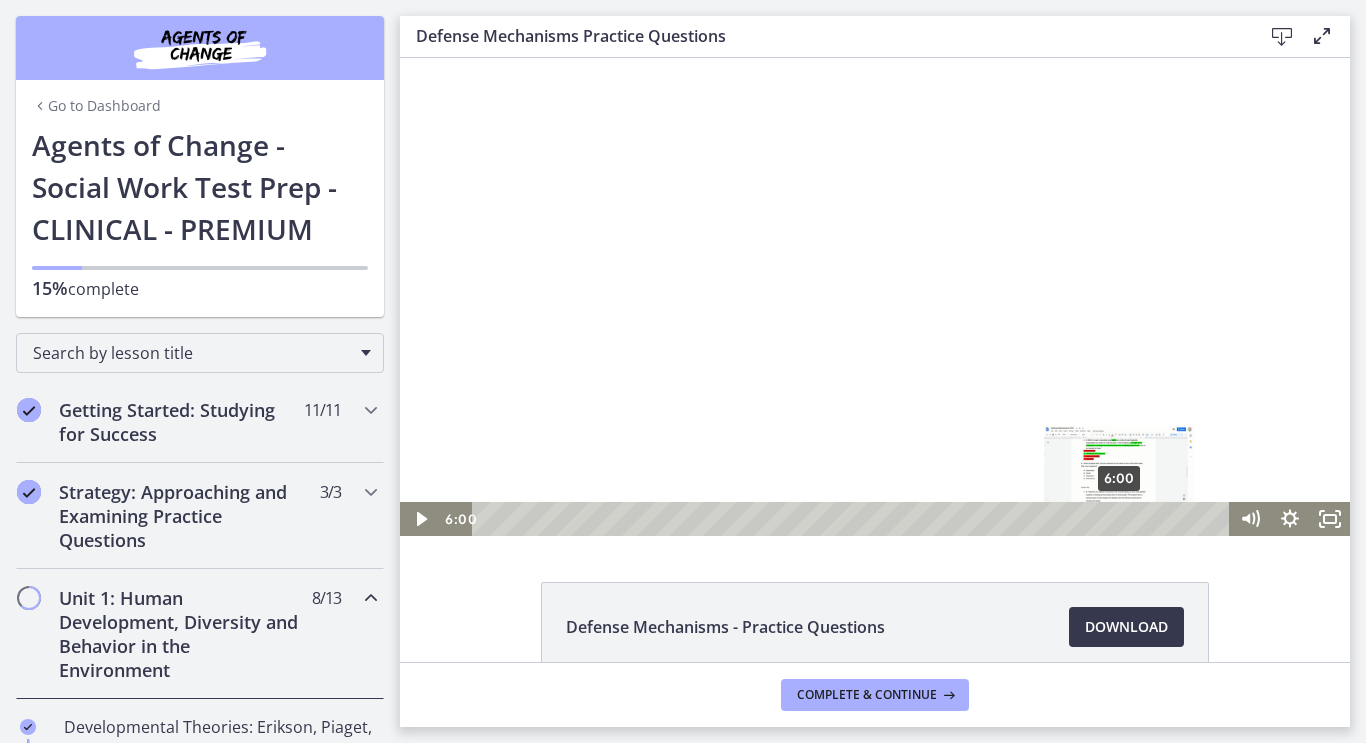 click on "6:00" at bounding box center (853, 519) 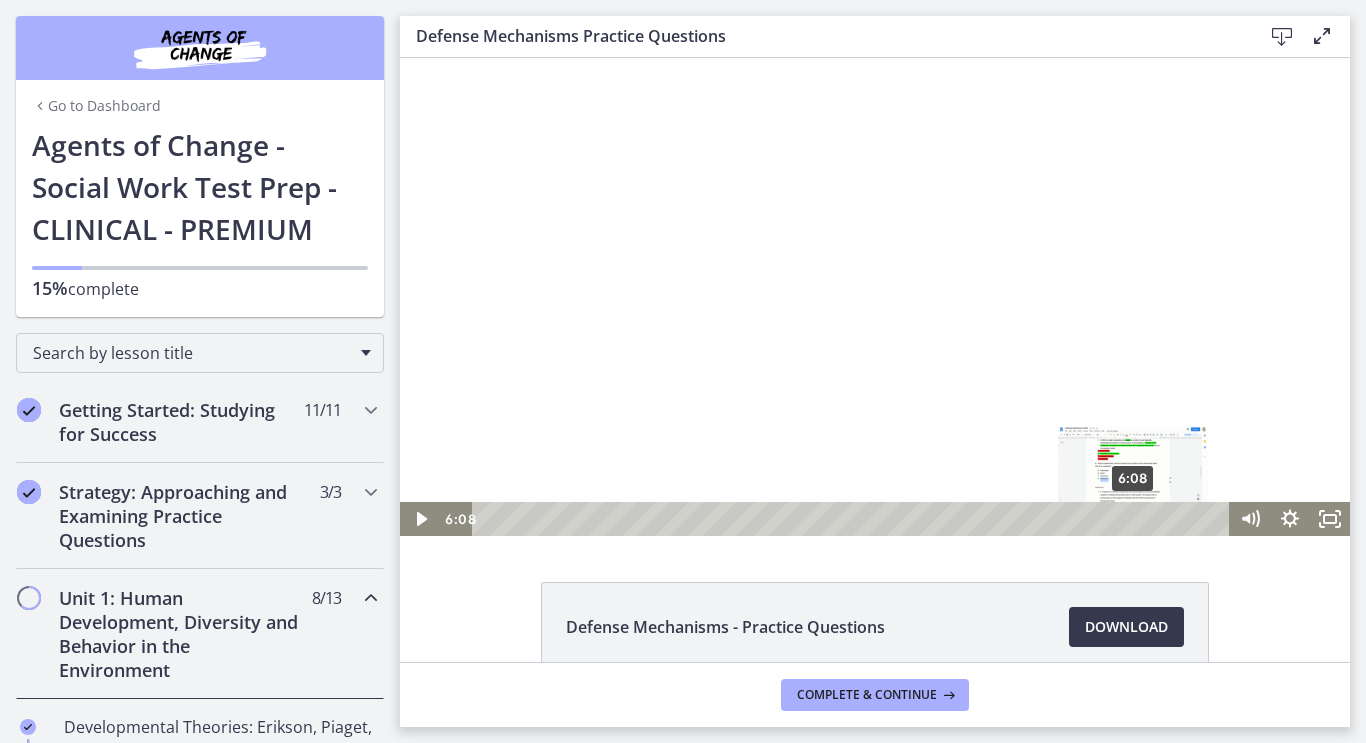 click on "6:08" at bounding box center (853, 519) 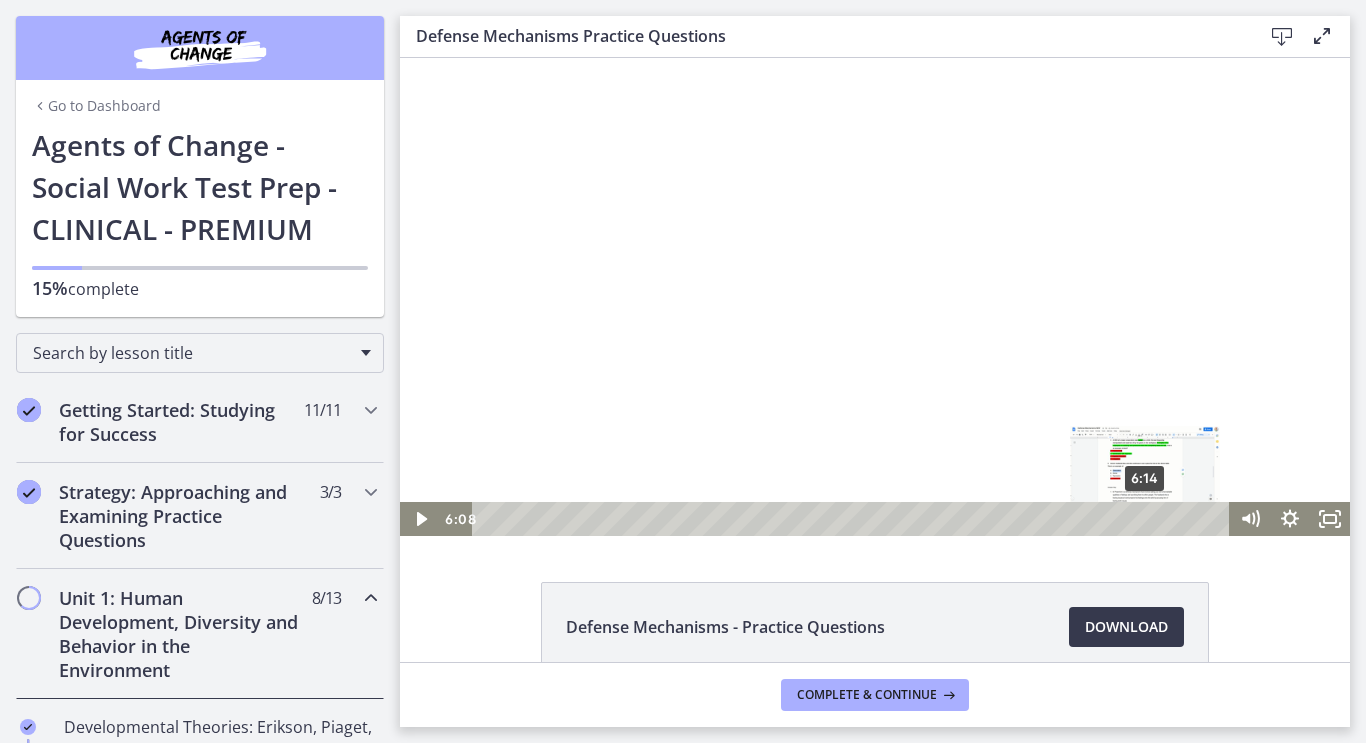 click on "6:14" at bounding box center (853, 519) 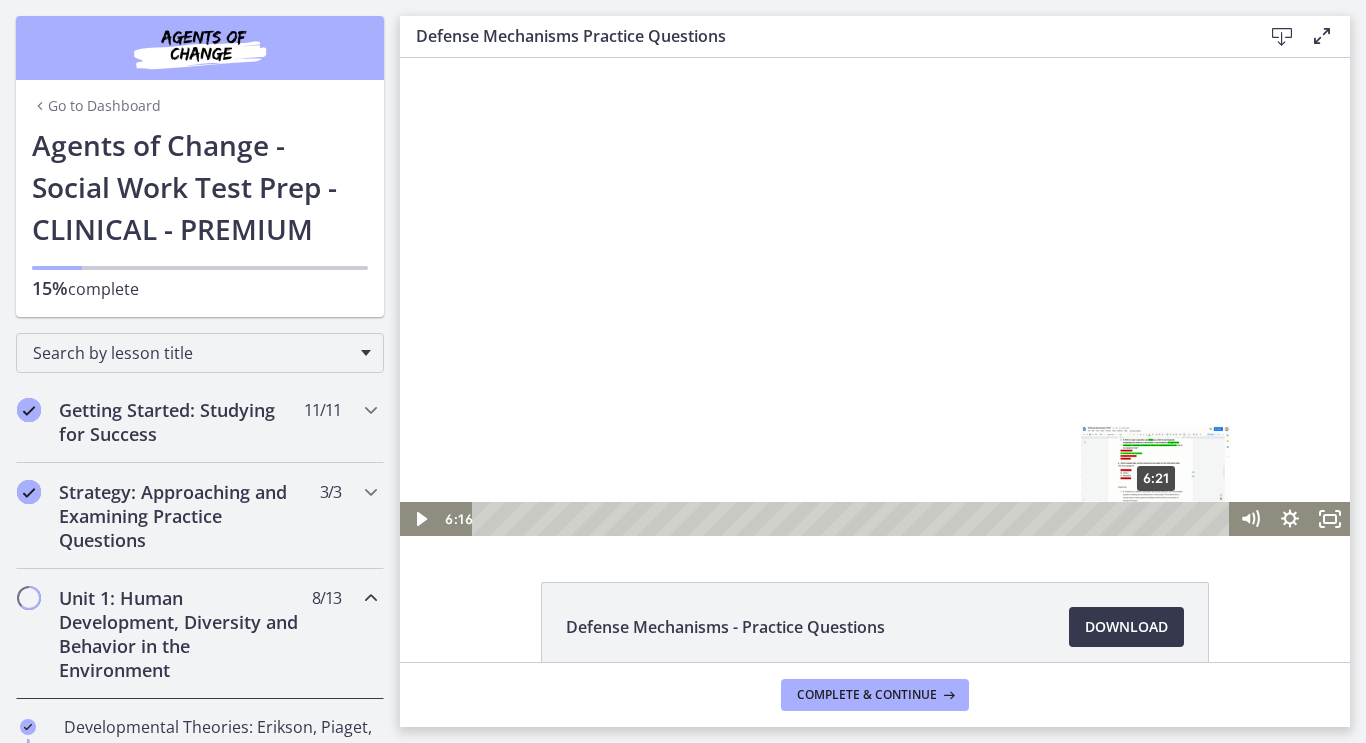 click on "6:21" at bounding box center [853, 519] 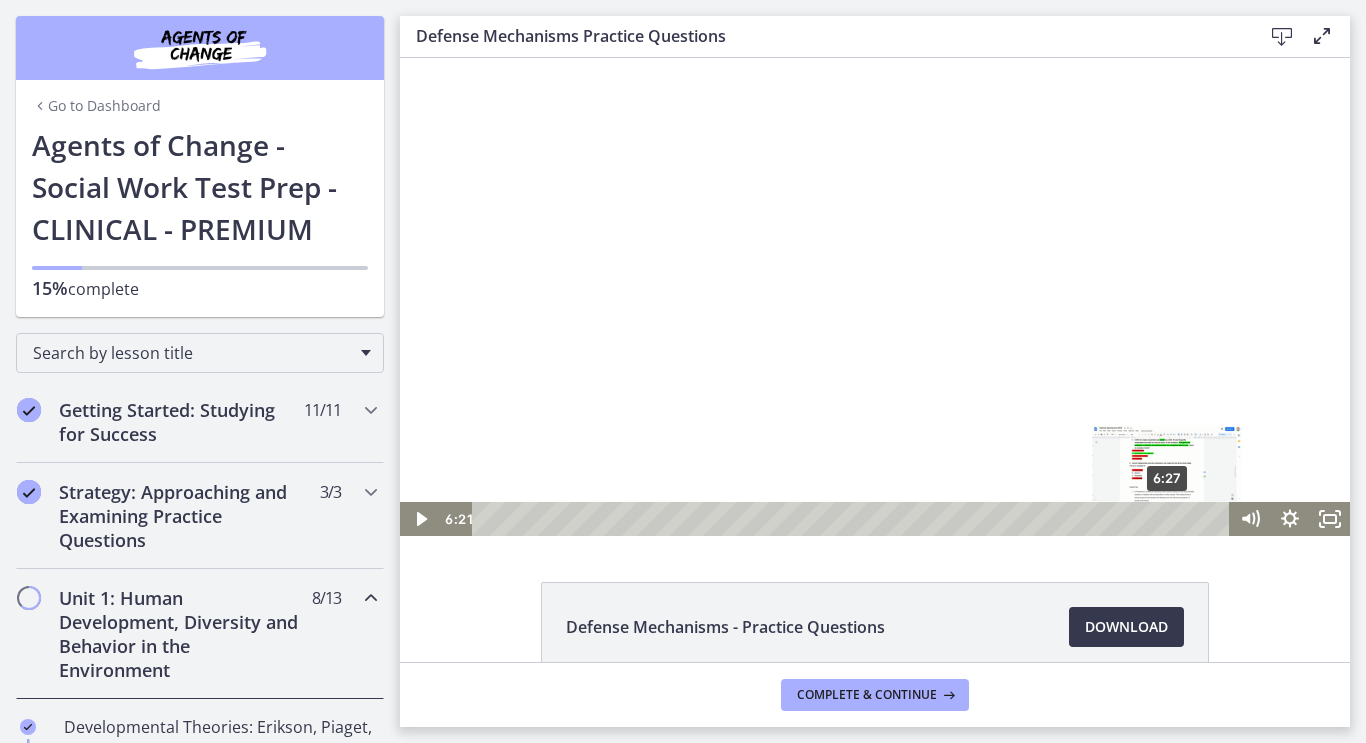 click on "6:27" at bounding box center (853, 519) 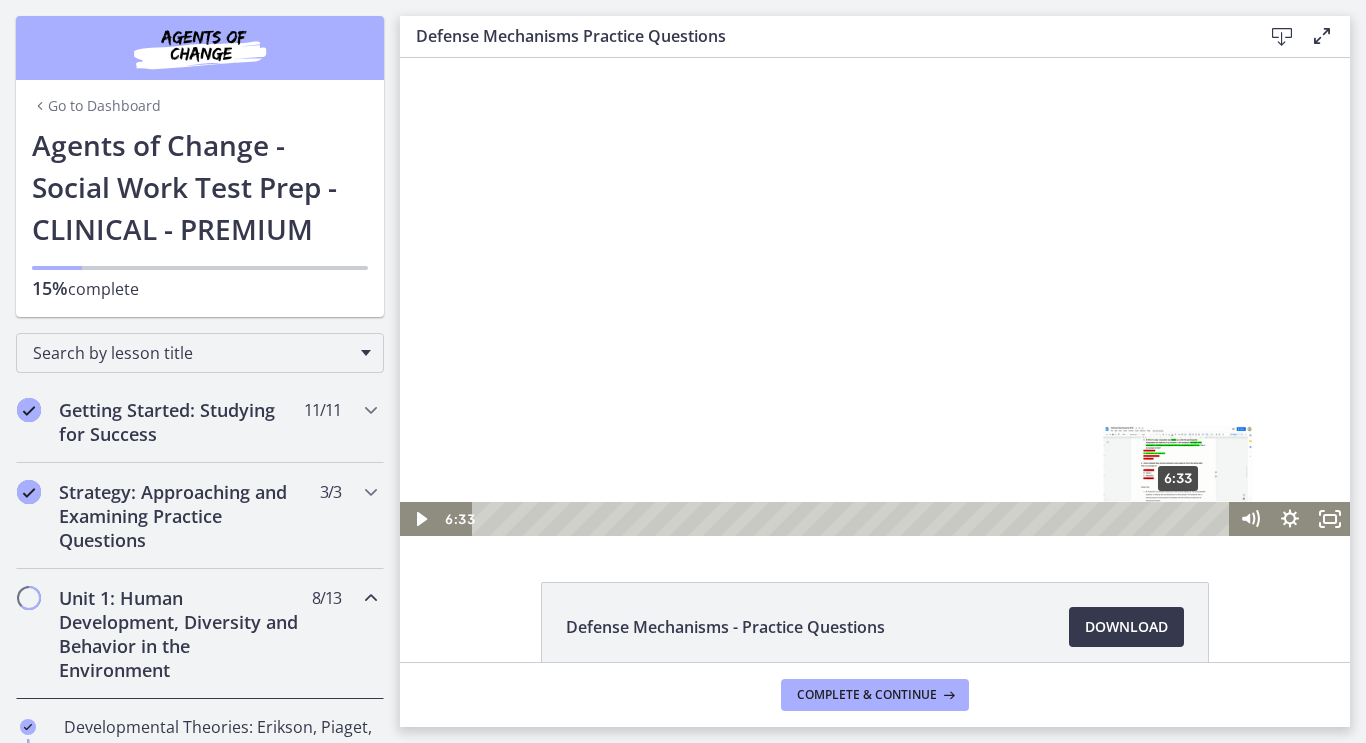 click on "6:33" at bounding box center [853, 519] 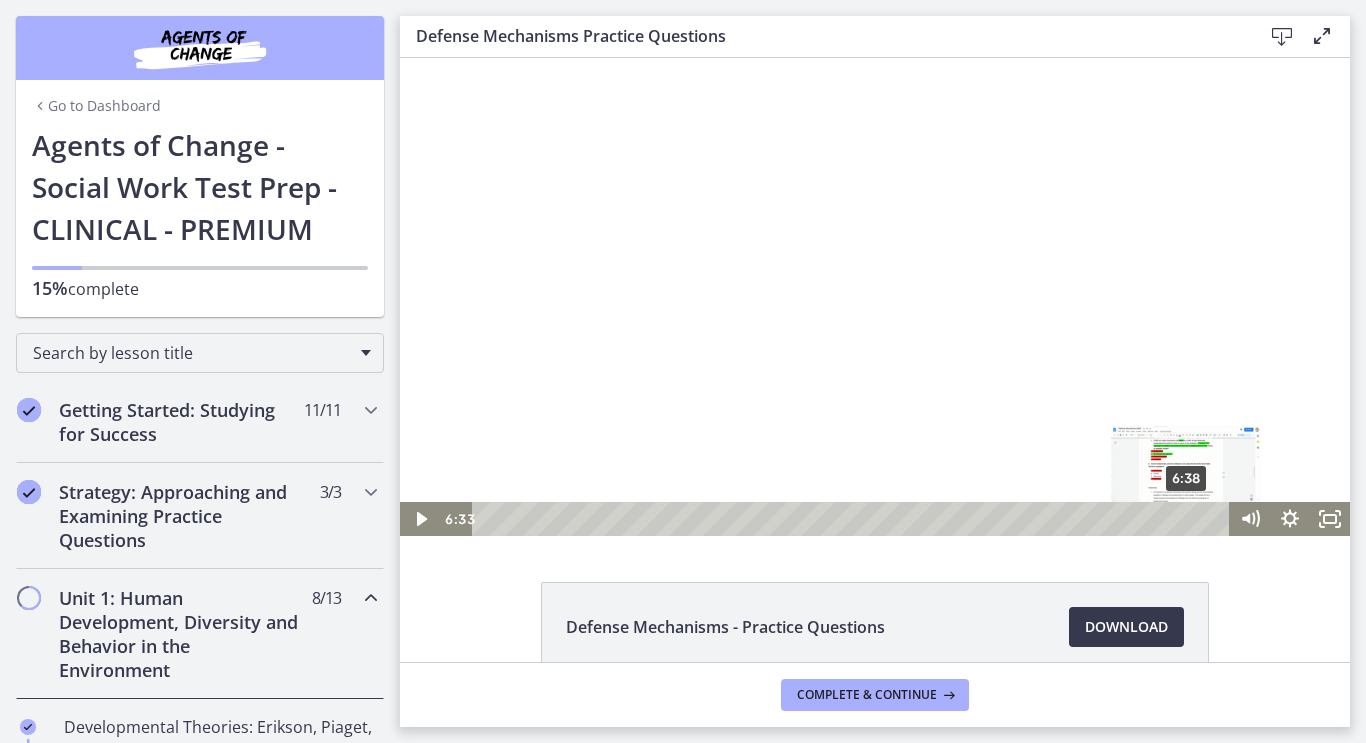 click on "6:38" at bounding box center [853, 519] 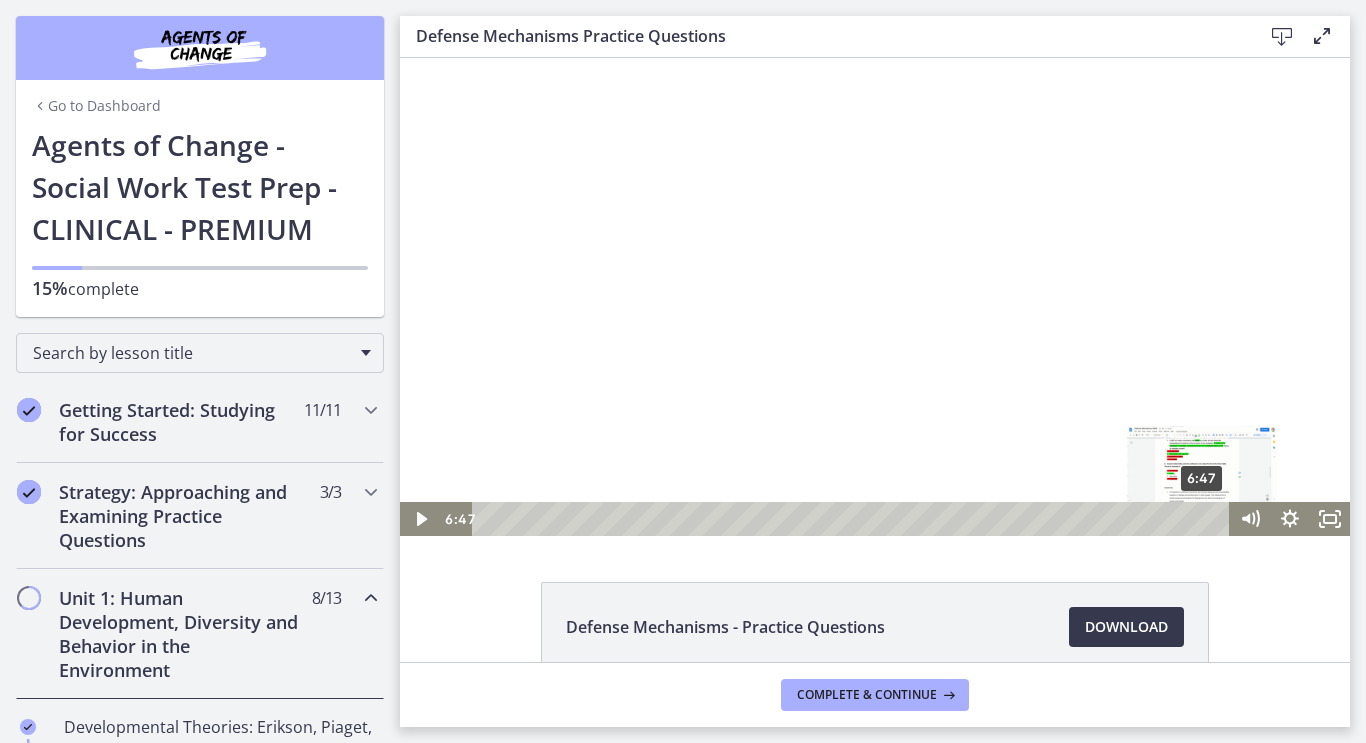 click on "6:47" at bounding box center (853, 519) 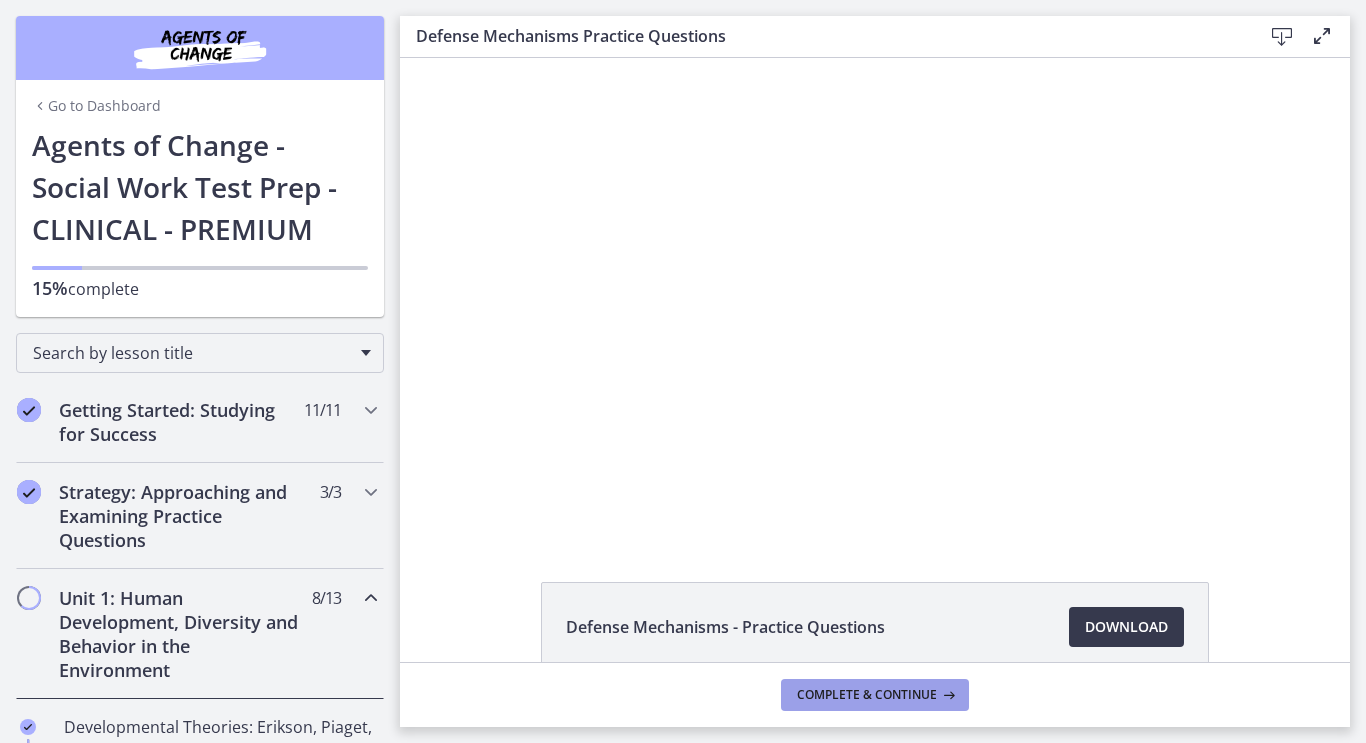 click on "Complete & continue" at bounding box center [867, 695] 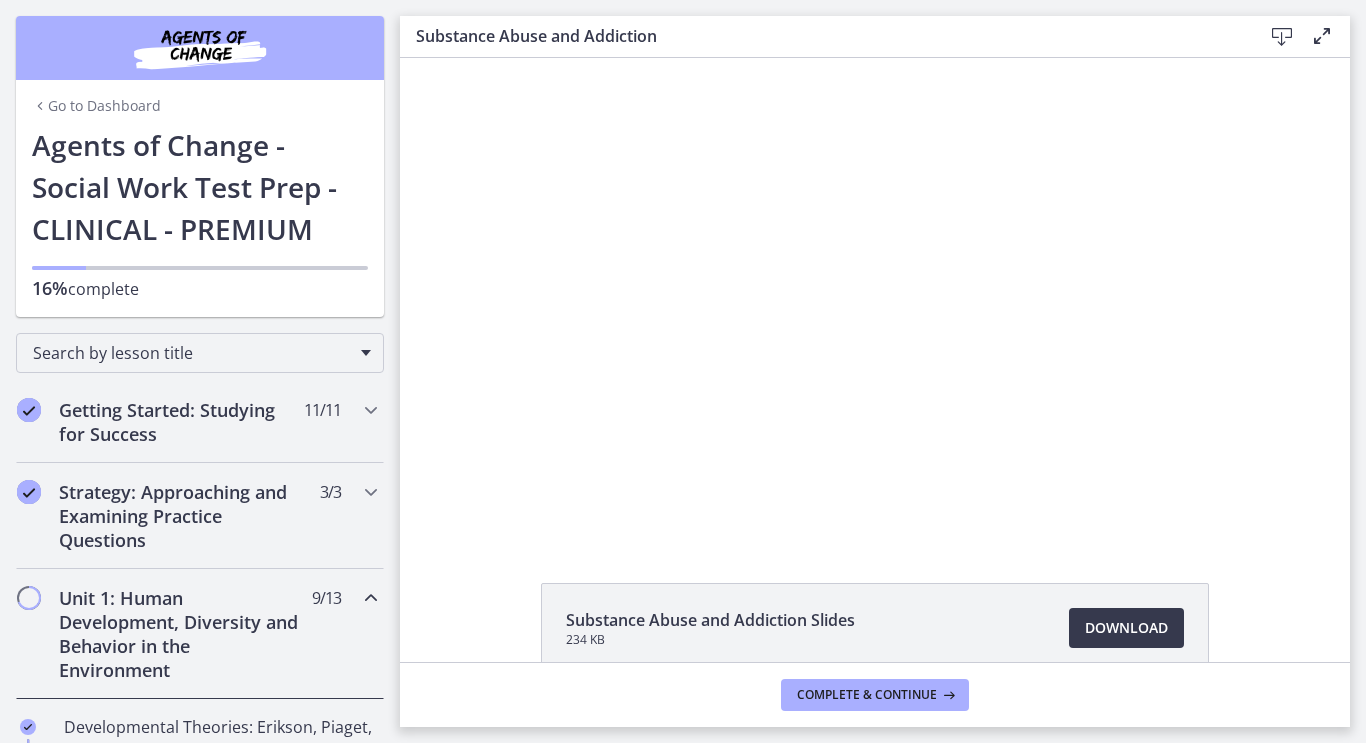 scroll, scrollTop: 0, scrollLeft: 0, axis: both 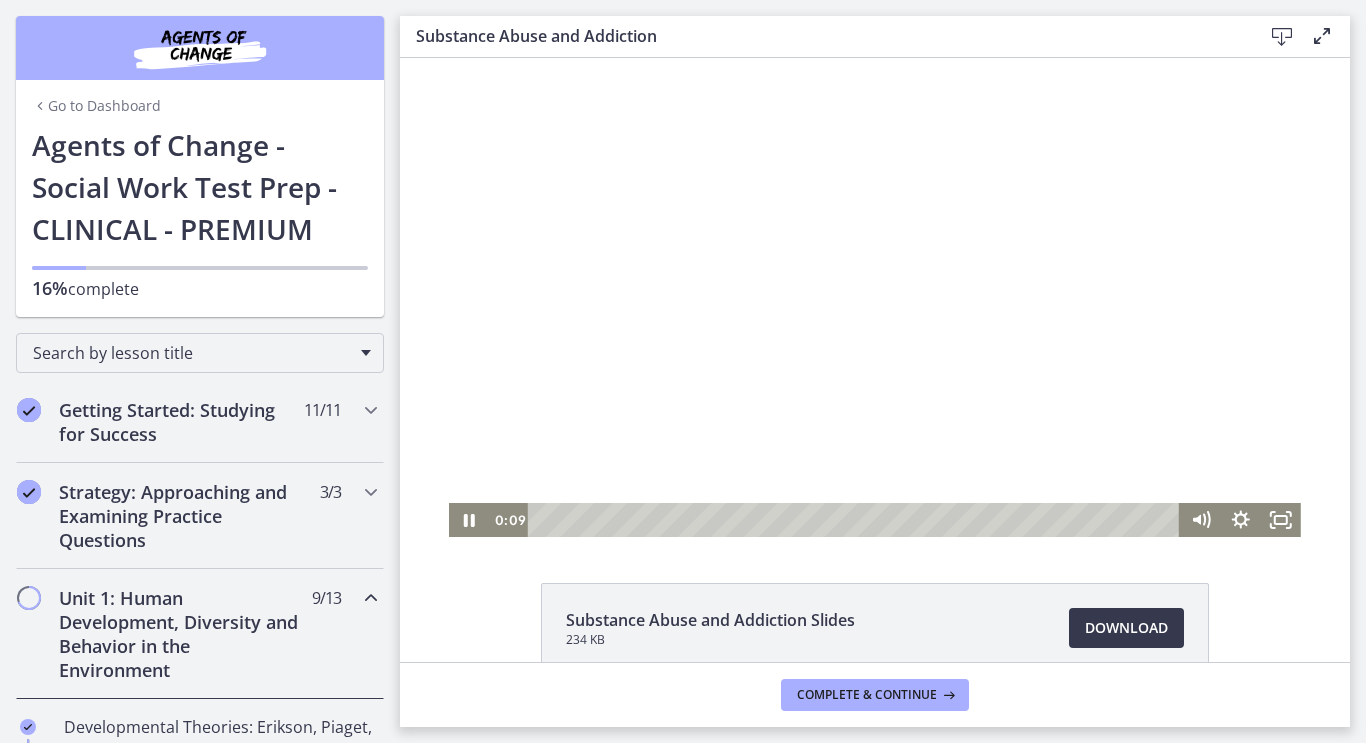 click at bounding box center (875, 297) 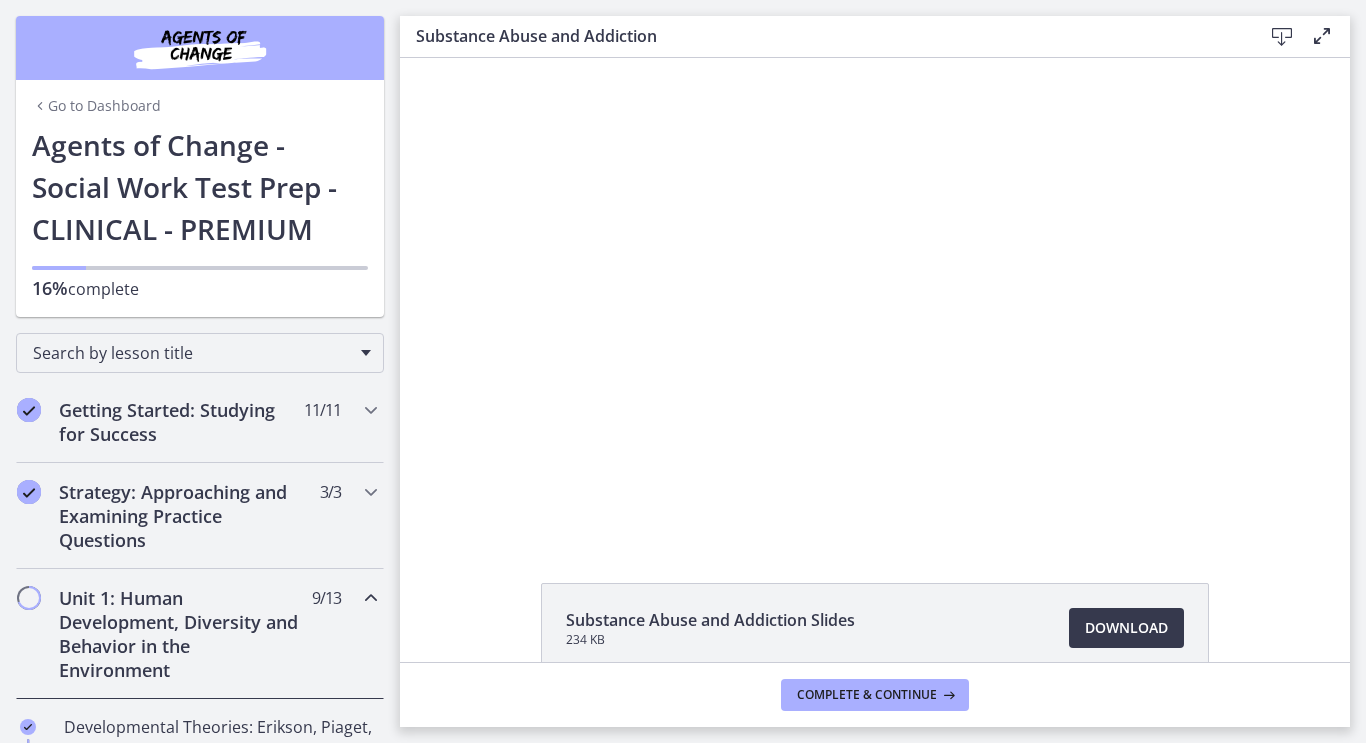 click on "Substance Abuse and Addiction Slides
234 KB
Download
Opens in a new window" 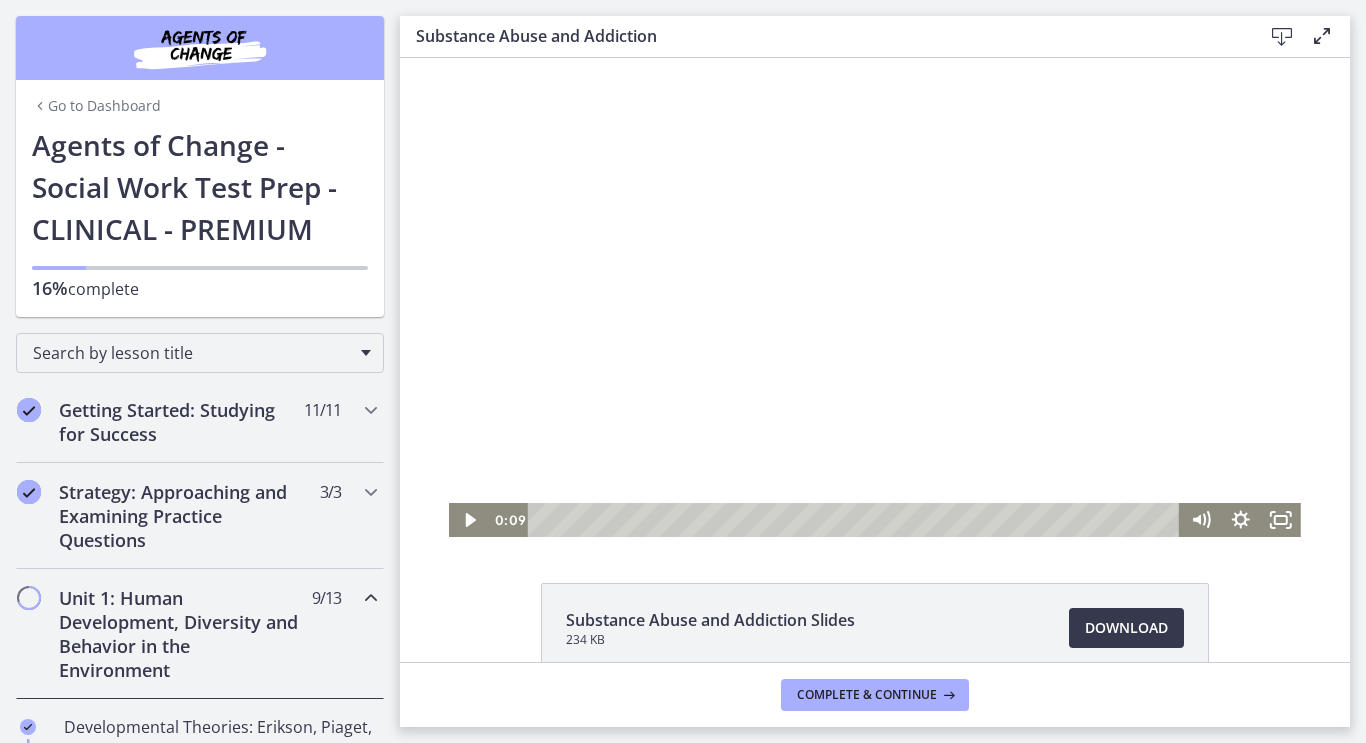click at bounding box center (875, 297) 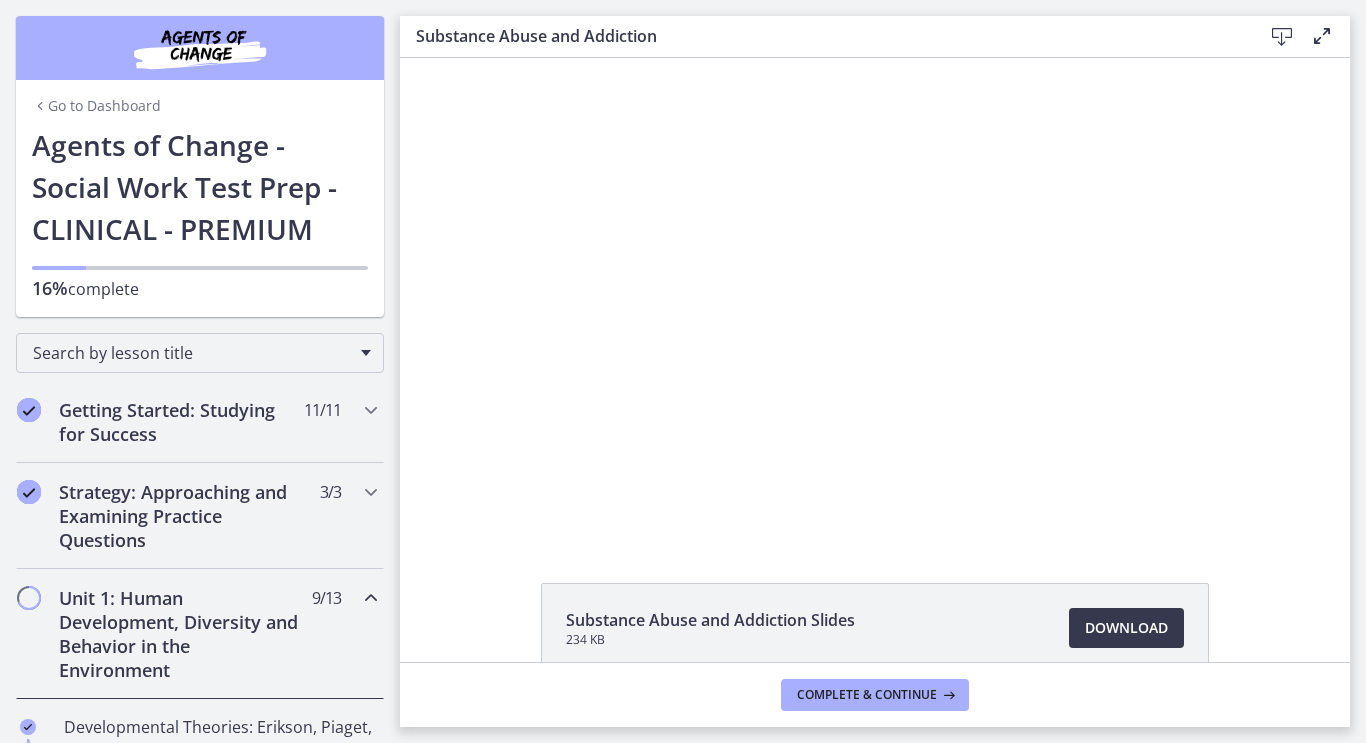 click at bounding box center (875, 297) 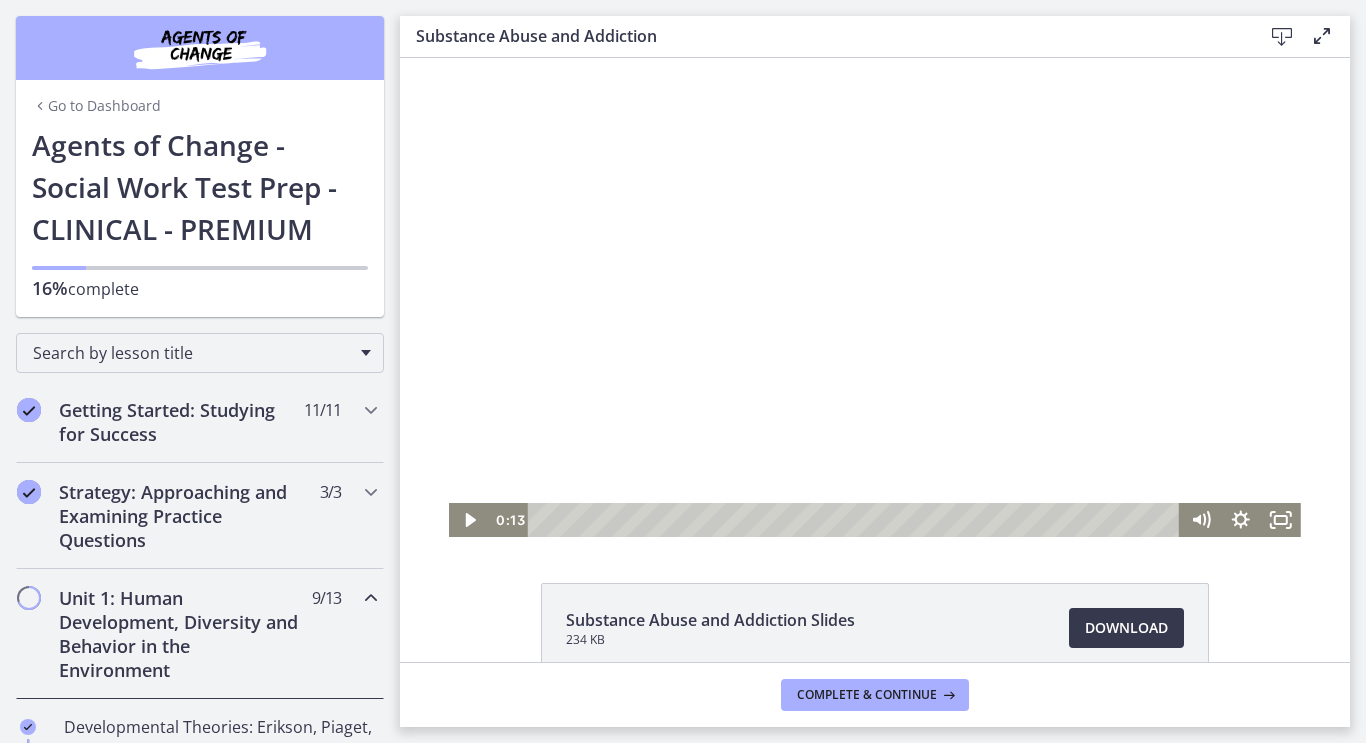 click at bounding box center (875, 297) 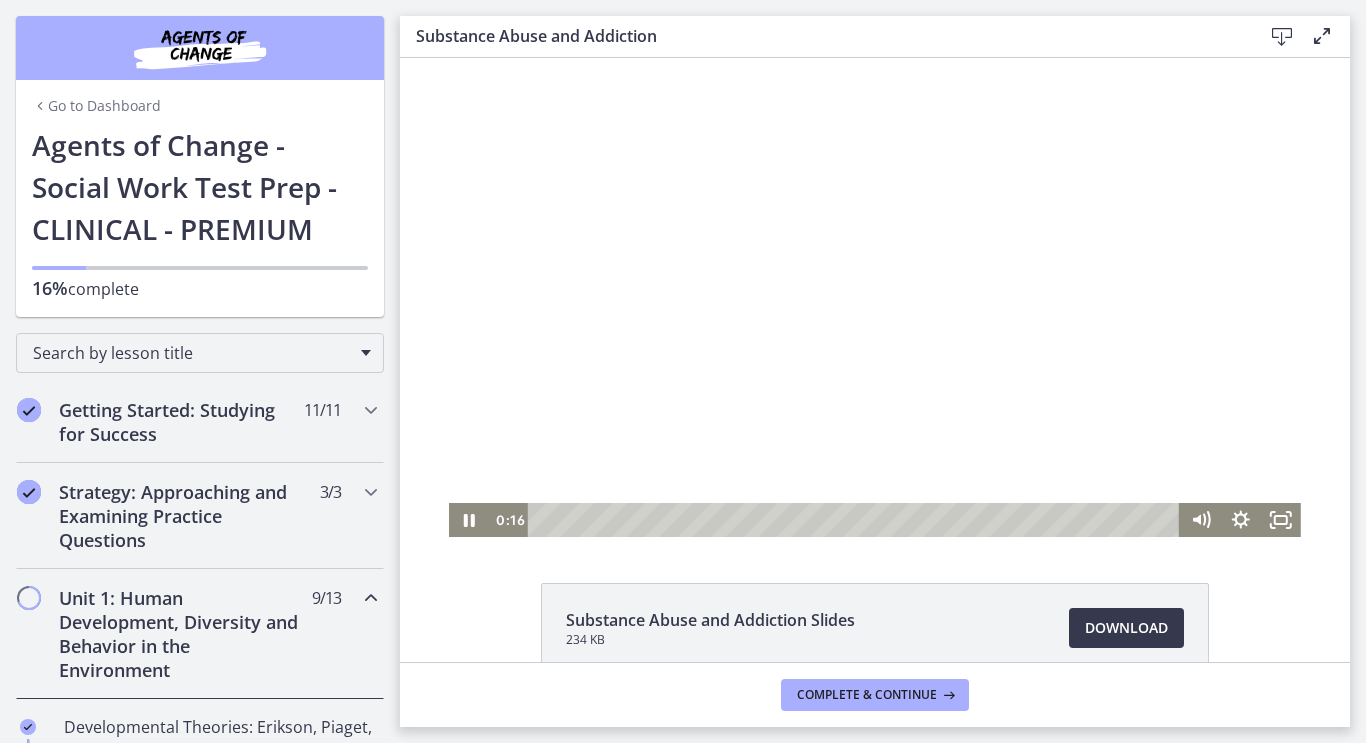 type 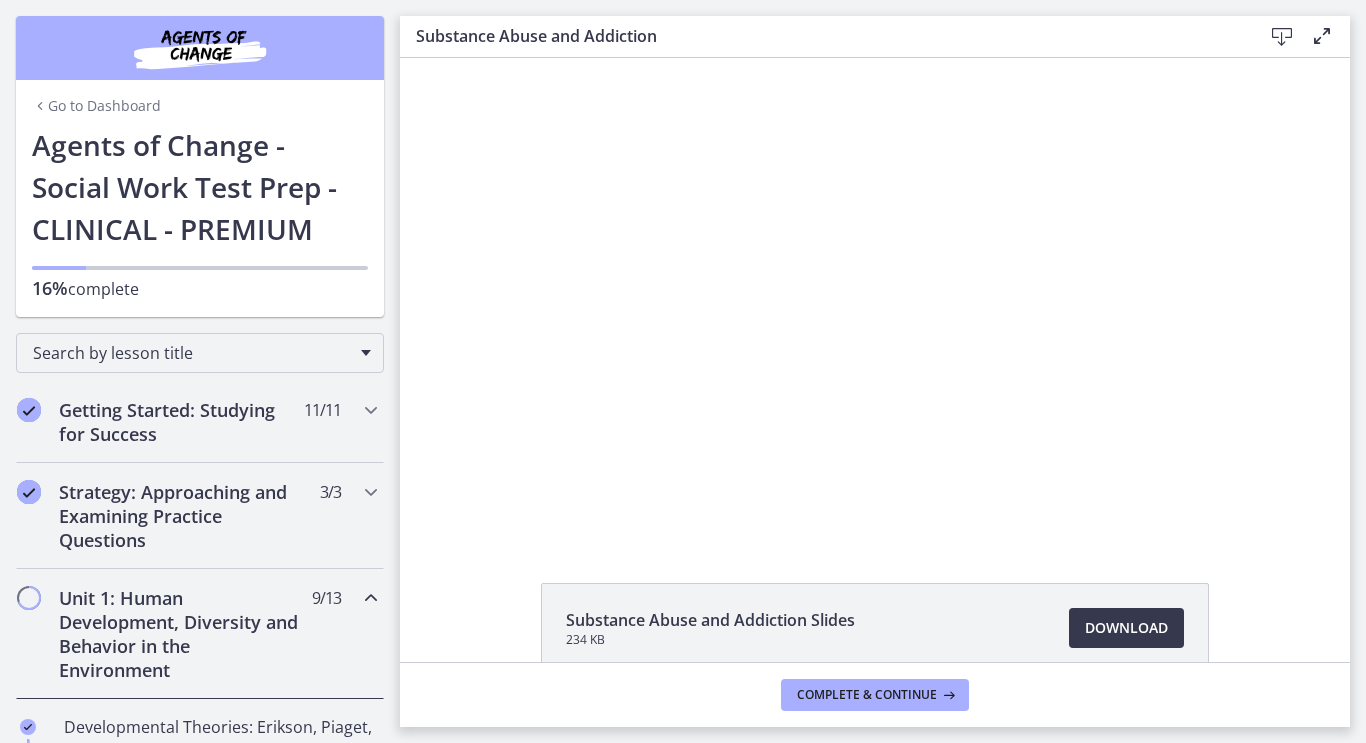 click at bounding box center (875, 297) 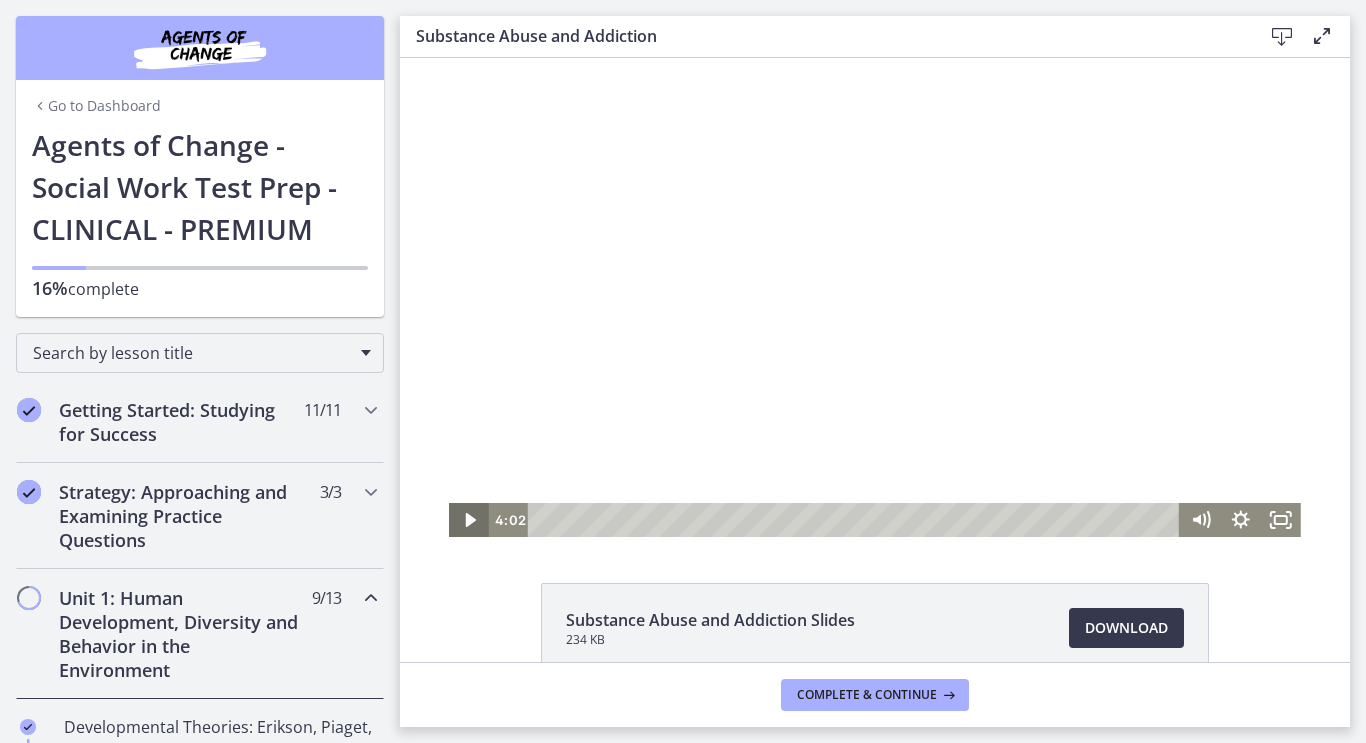 click 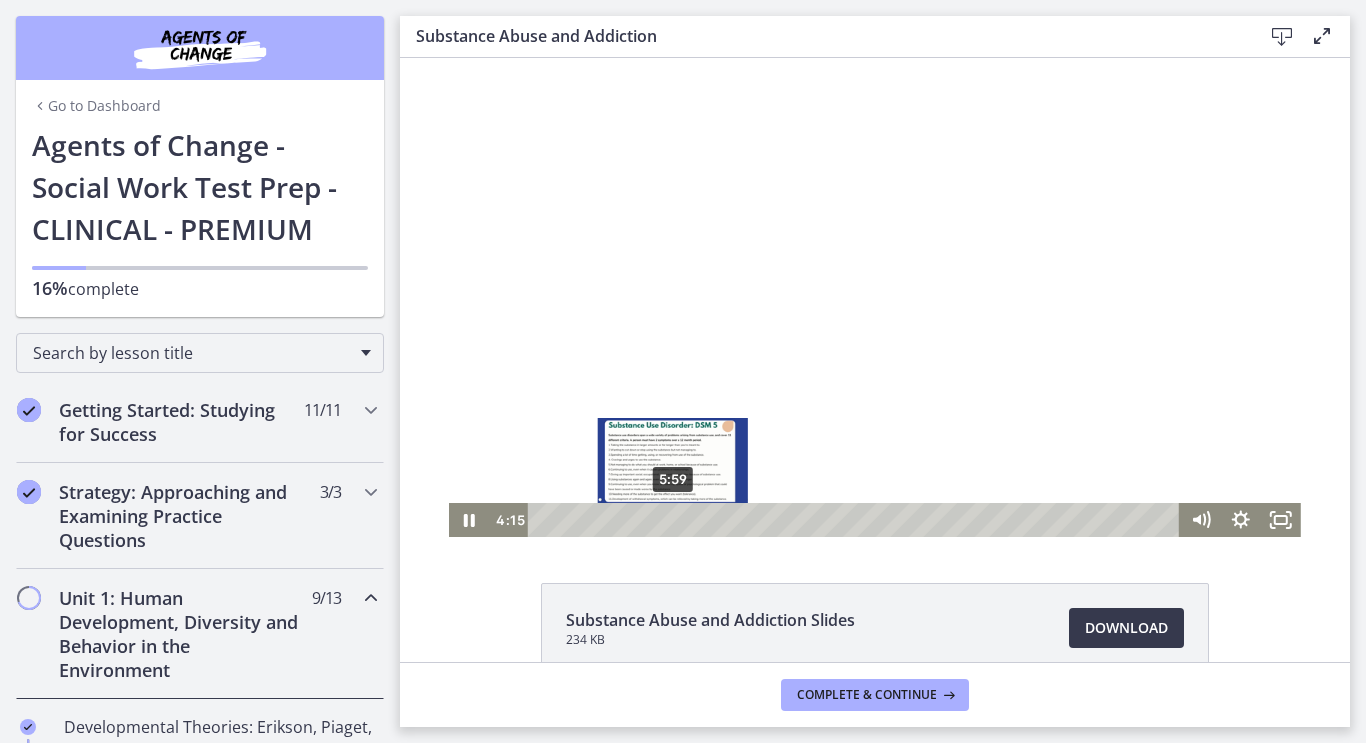 click on "5:59" at bounding box center (856, 520) 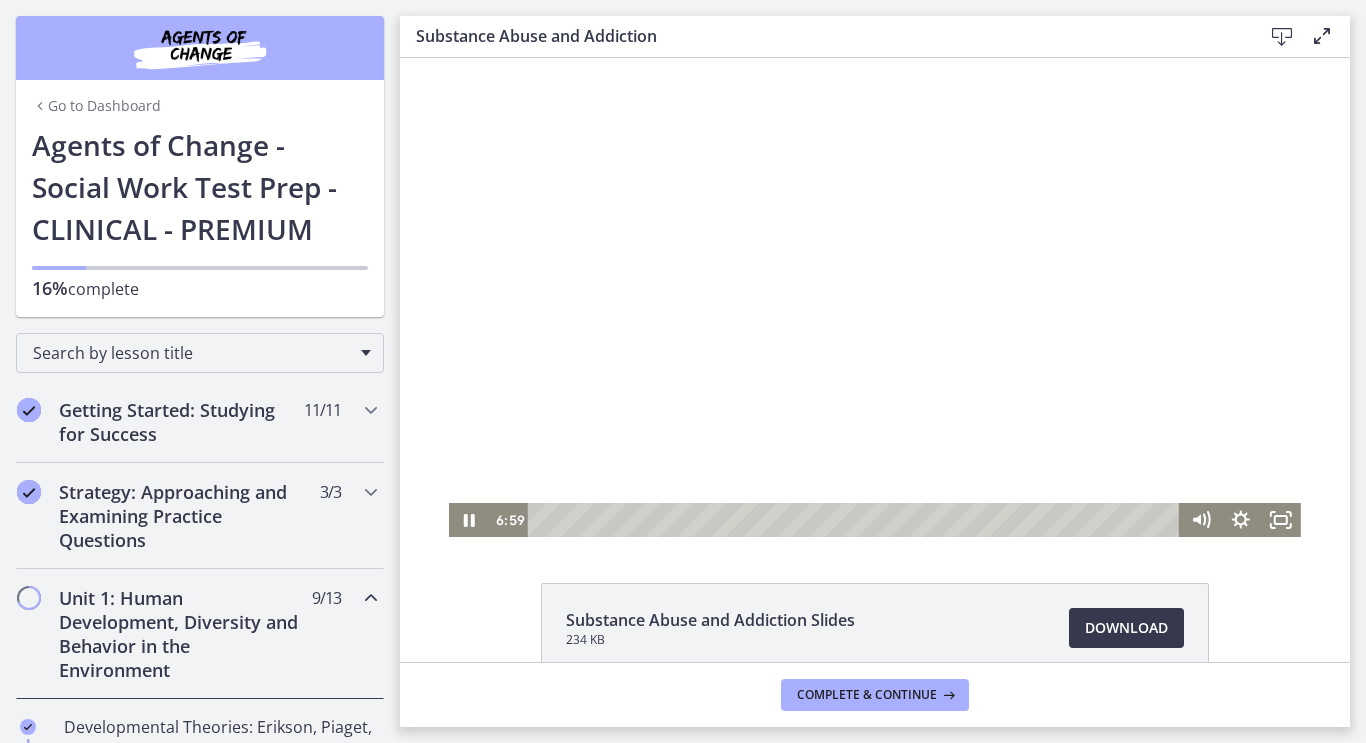 click at bounding box center (875, 297) 